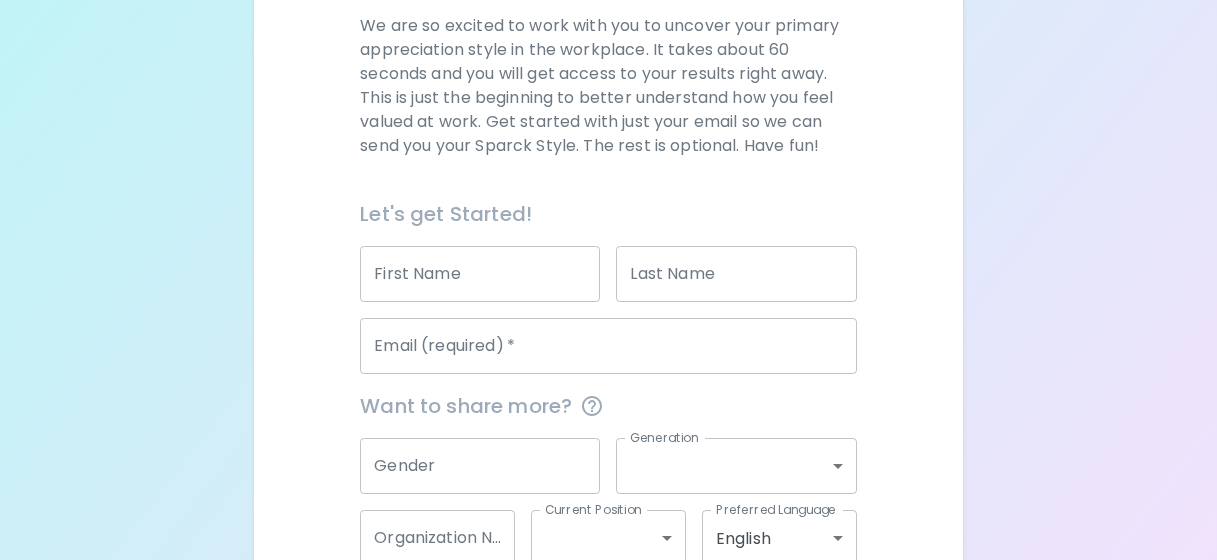 scroll, scrollTop: 300, scrollLeft: 0, axis: vertical 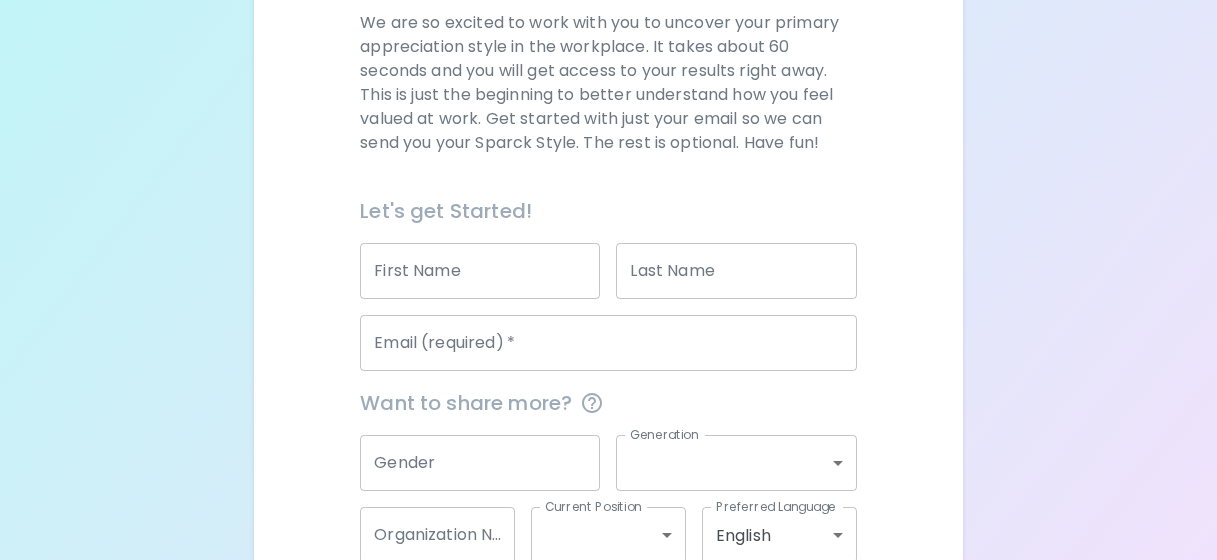 click on "First Name" at bounding box center (480, 271) 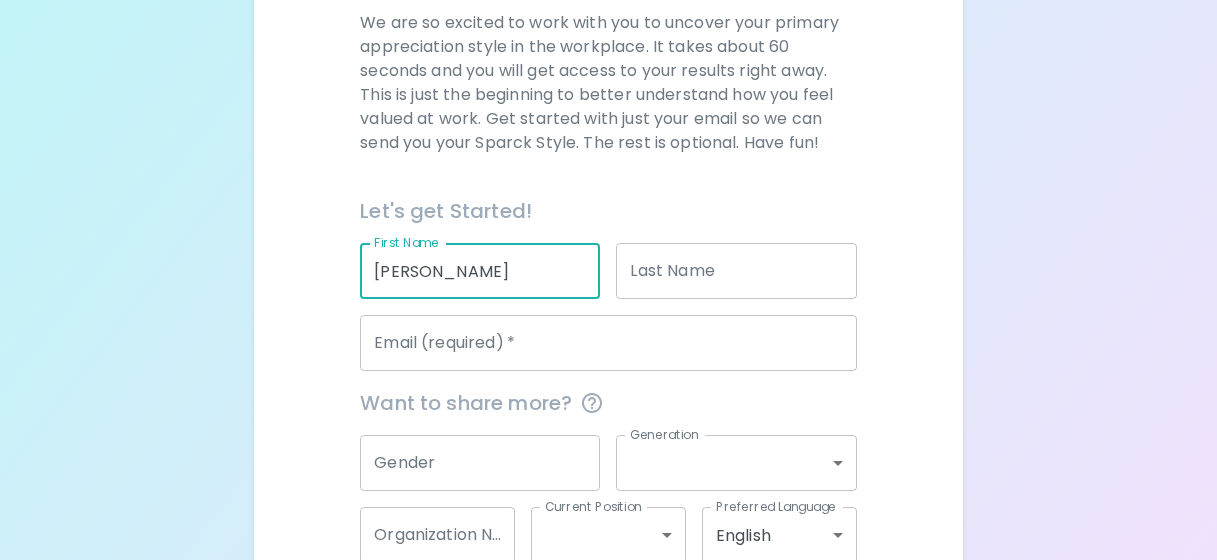 type on "[PERSON_NAME]" 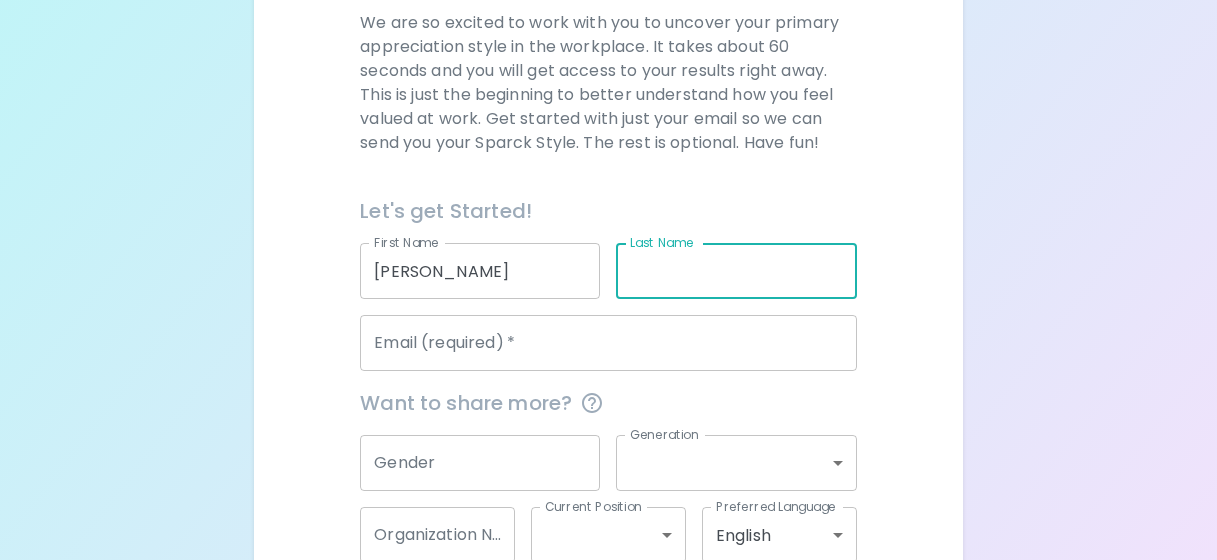 drag, startPoint x: 467, startPoint y: 358, endPoint x: 486, endPoint y: 346, distance: 22.472204 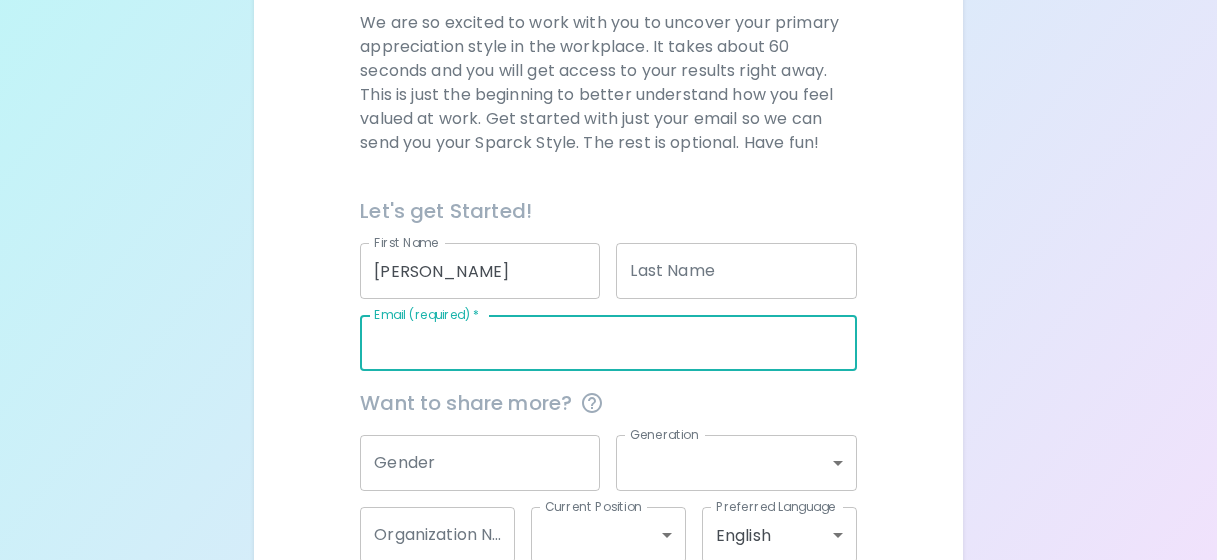 type on "[EMAIL_ADDRESS][DOMAIN_NAME]" 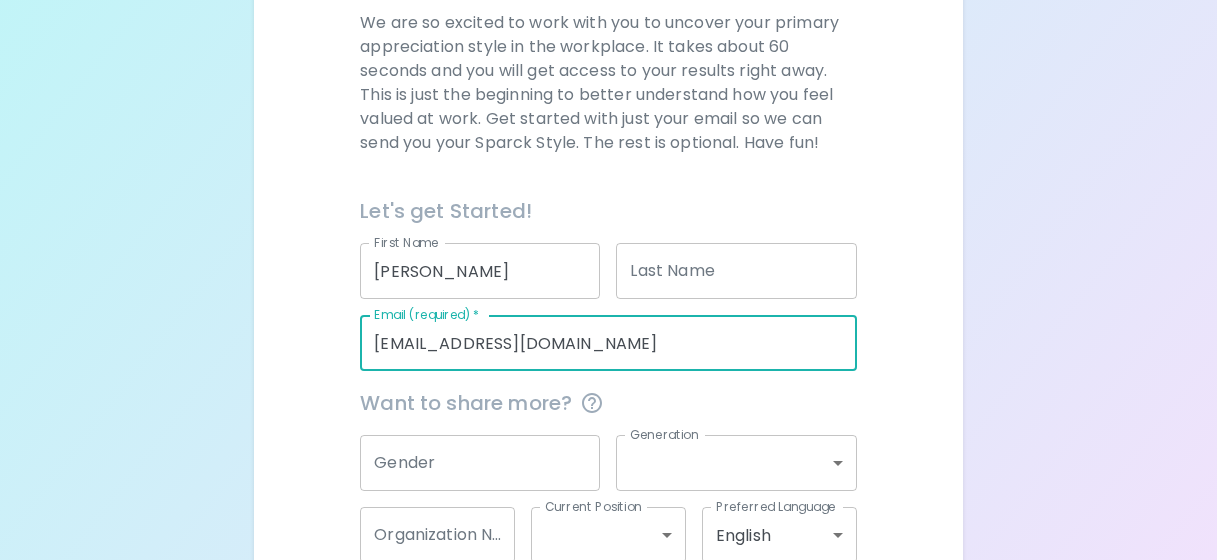 scroll, scrollTop: 417, scrollLeft: 0, axis: vertical 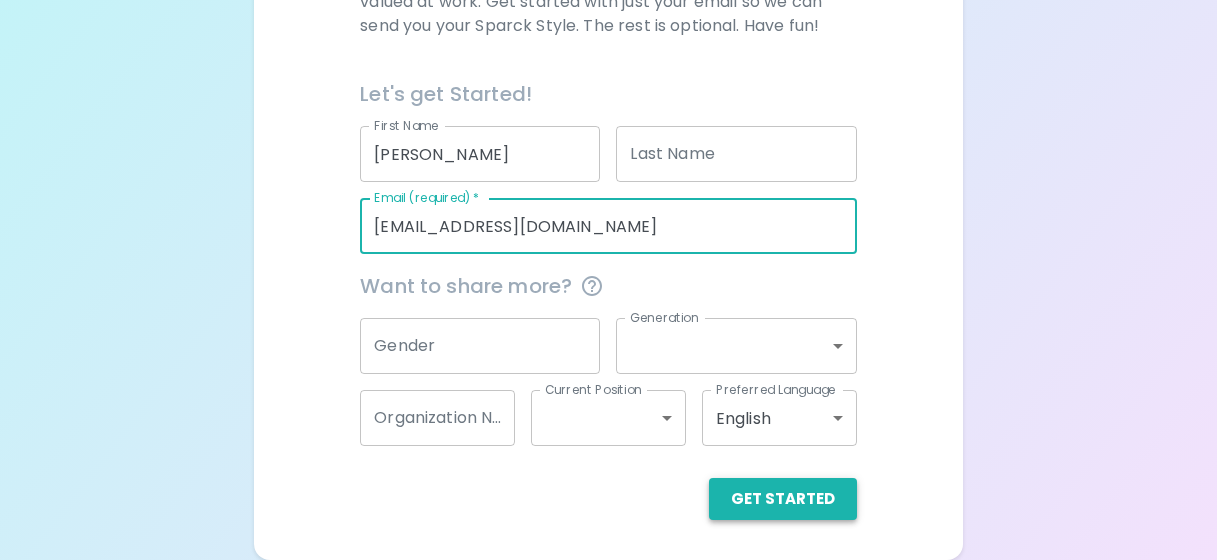 click on "Get Started" at bounding box center (783, 499) 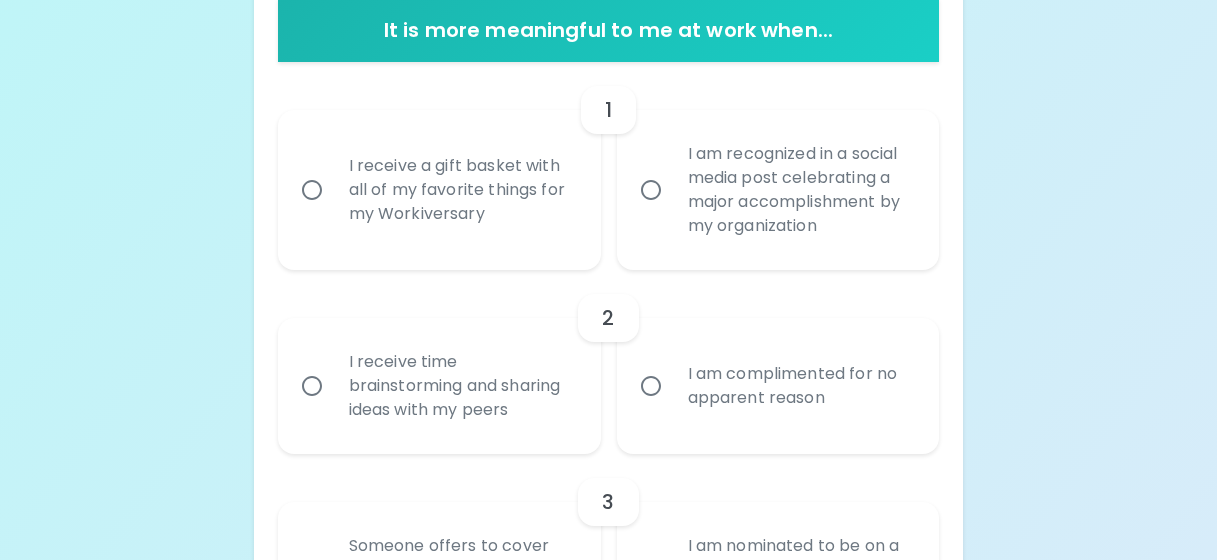 scroll, scrollTop: 317, scrollLeft: 0, axis: vertical 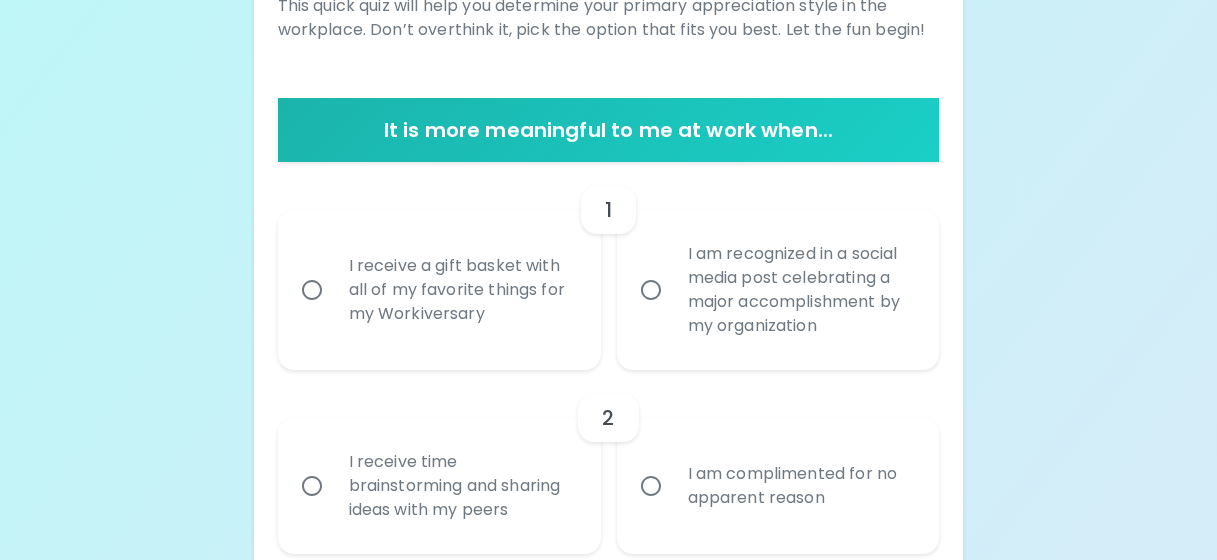 click on "I receive a gift basket with all of my favorite things for my Workiversary" at bounding box center (461, 290) 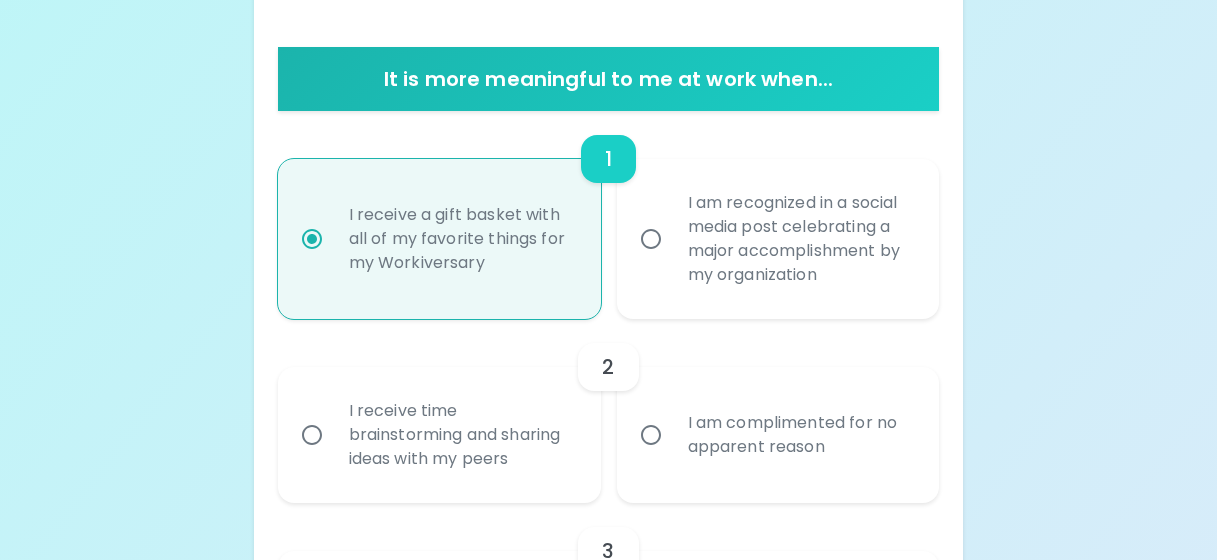 scroll, scrollTop: 477, scrollLeft: 0, axis: vertical 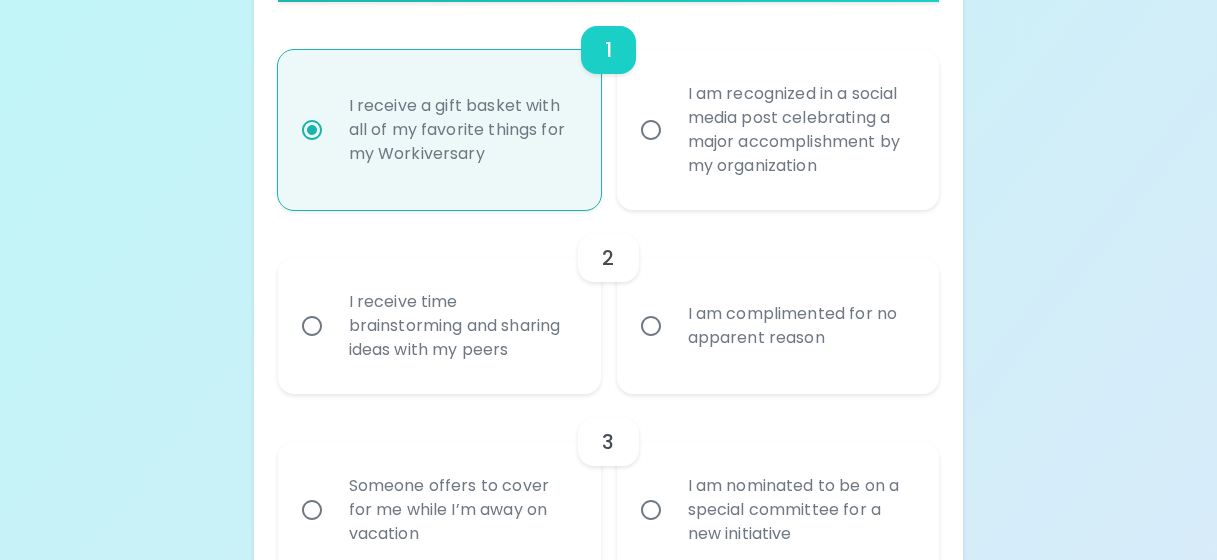 click on "I receive time brainstorming and sharing ideas with my peers" at bounding box center [461, 326] 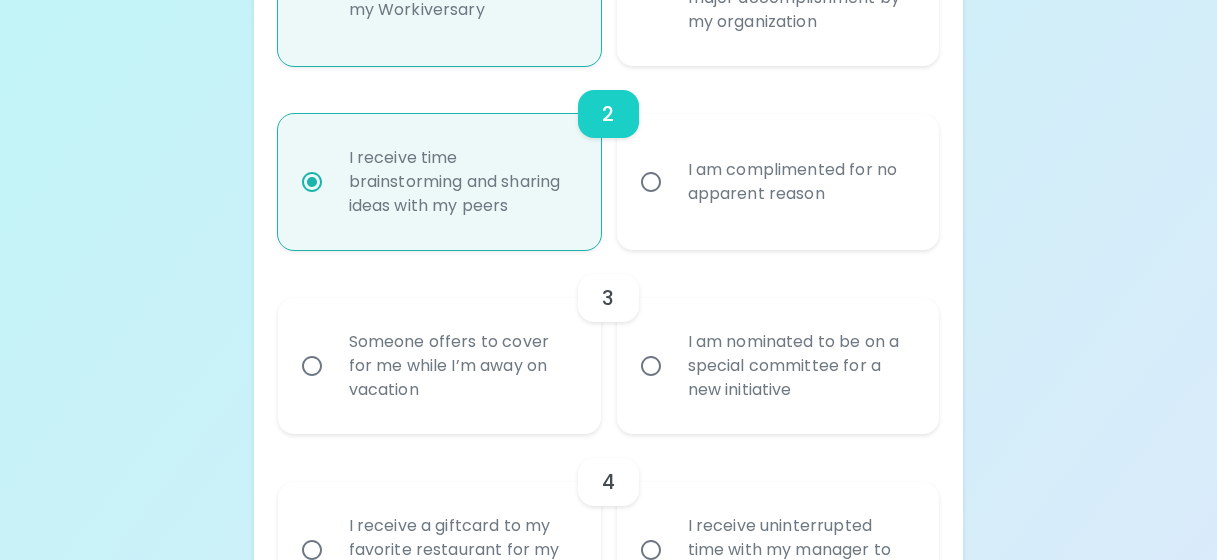scroll, scrollTop: 637, scrollLeft: 0, axis: vertical 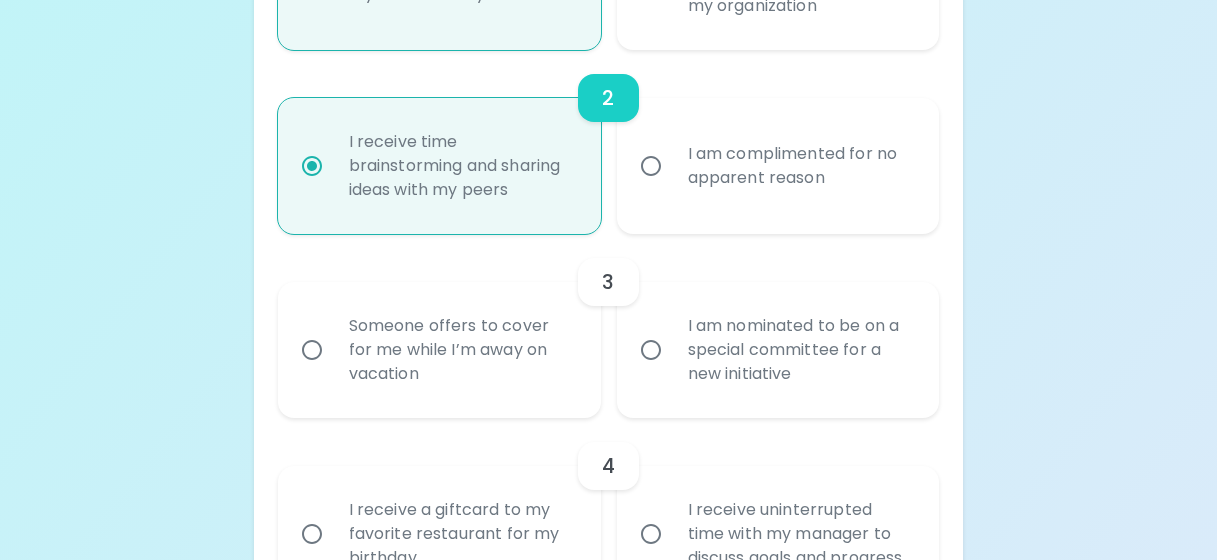 radio on "true" 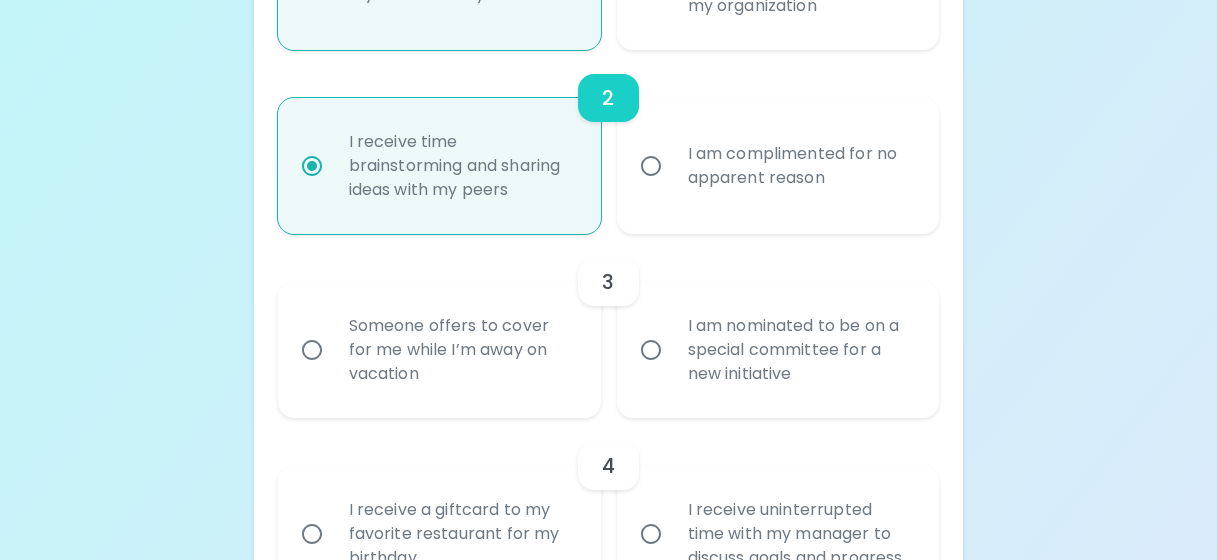 radio on "true" 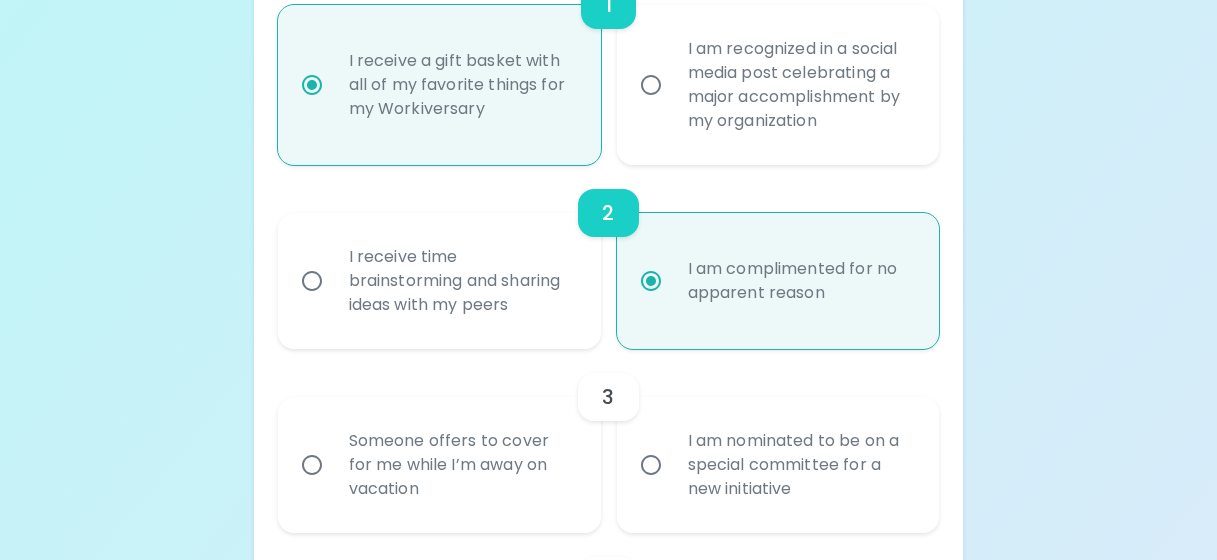 scroll, scrollTop: 637, scrollLeft: 0, axis: vertical 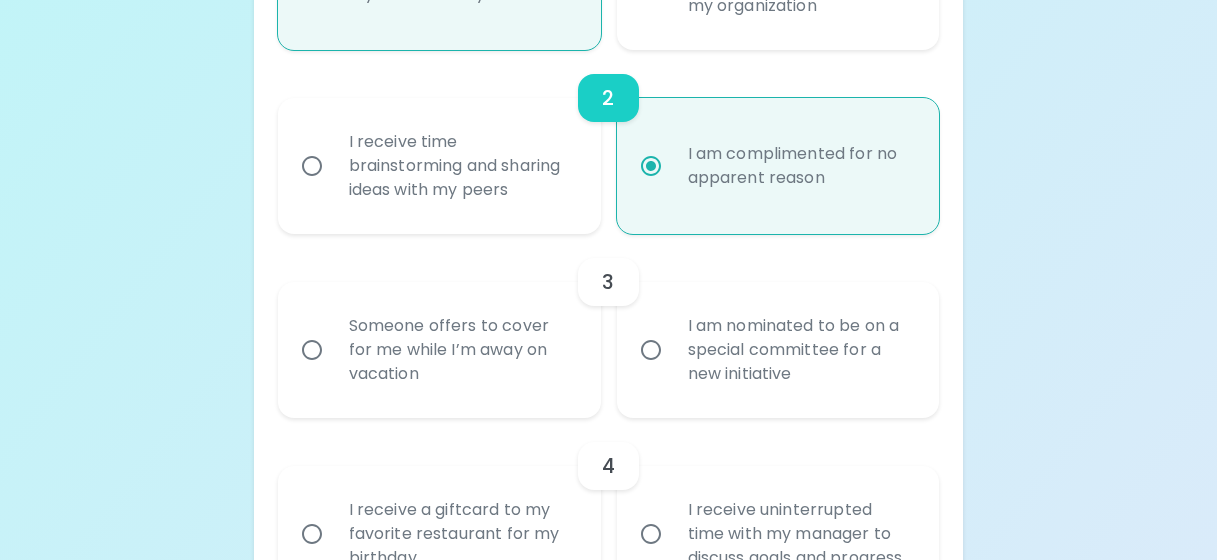 radio on "true" 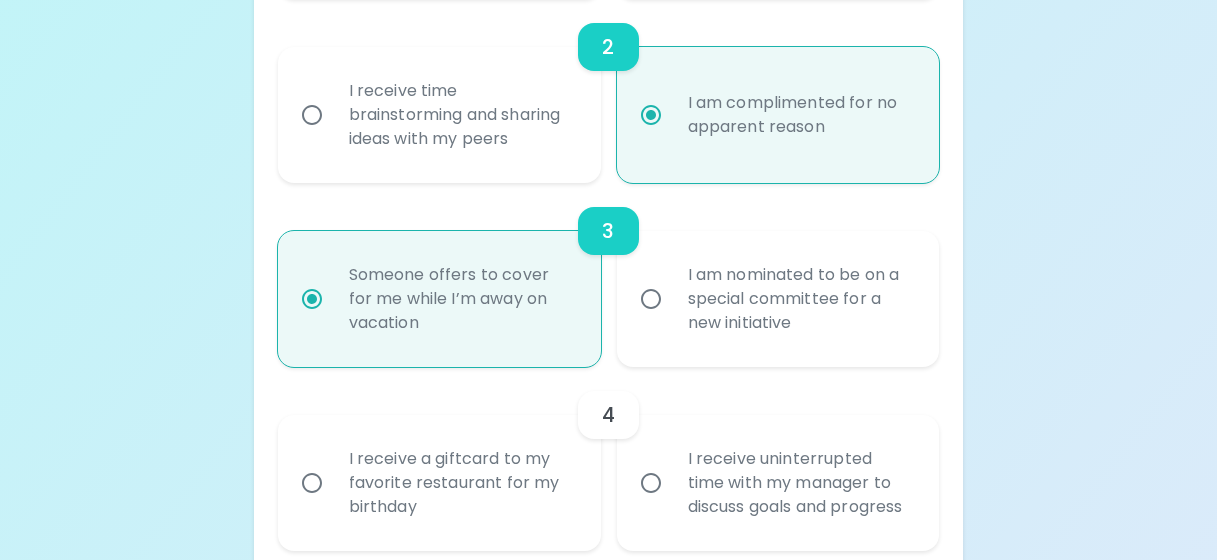 scroll, scrollTop: 797, scrollLeft: 0, axis: vertical 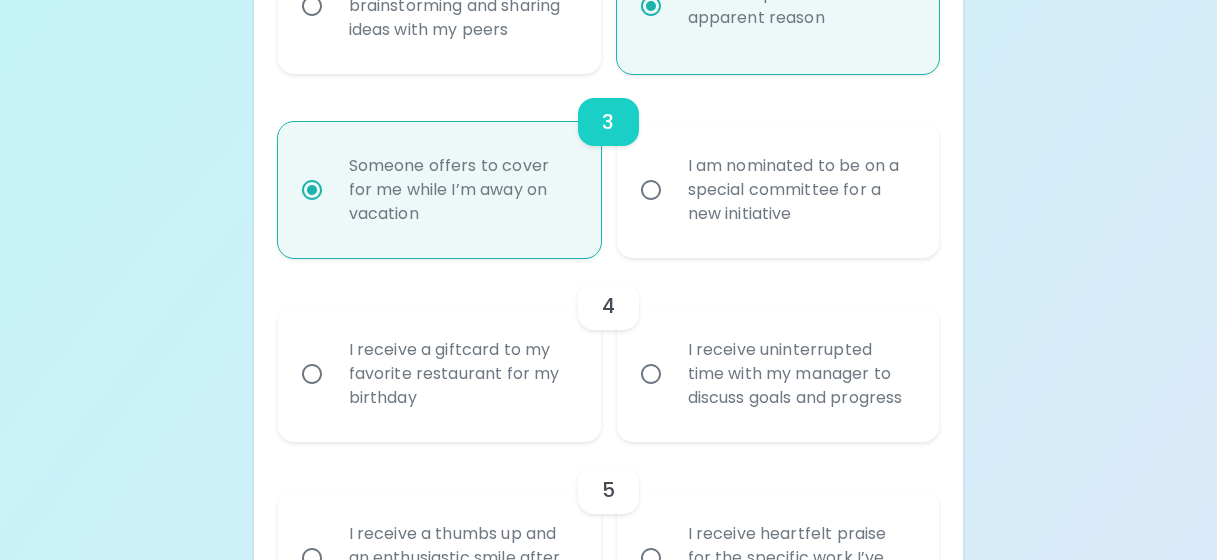 radio on "true" 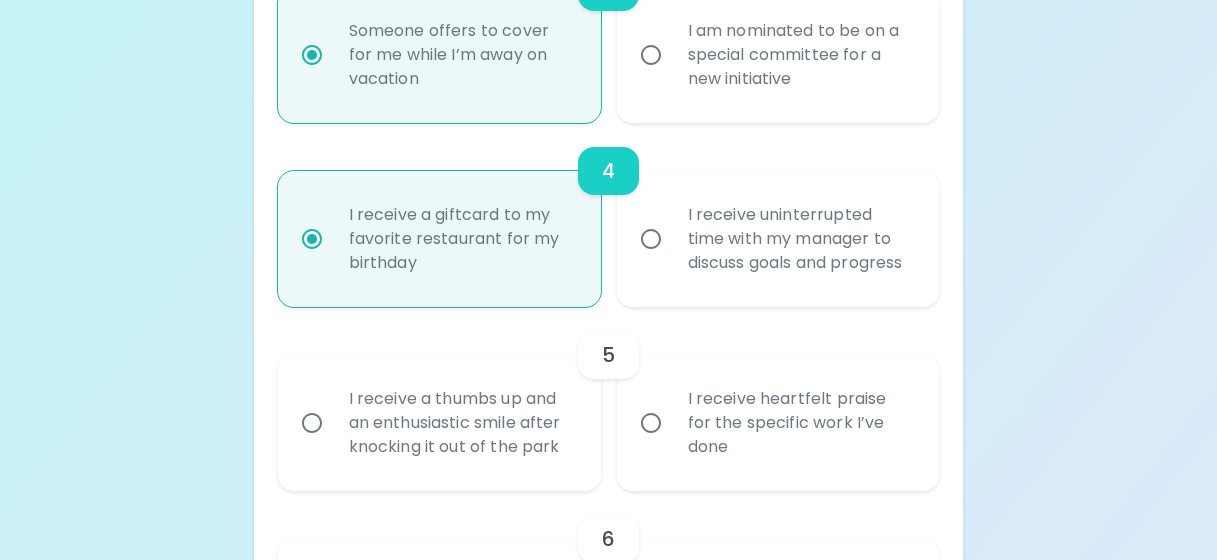 scroll, scrollTop: 957, scrollLeft: 0, axis: vertical 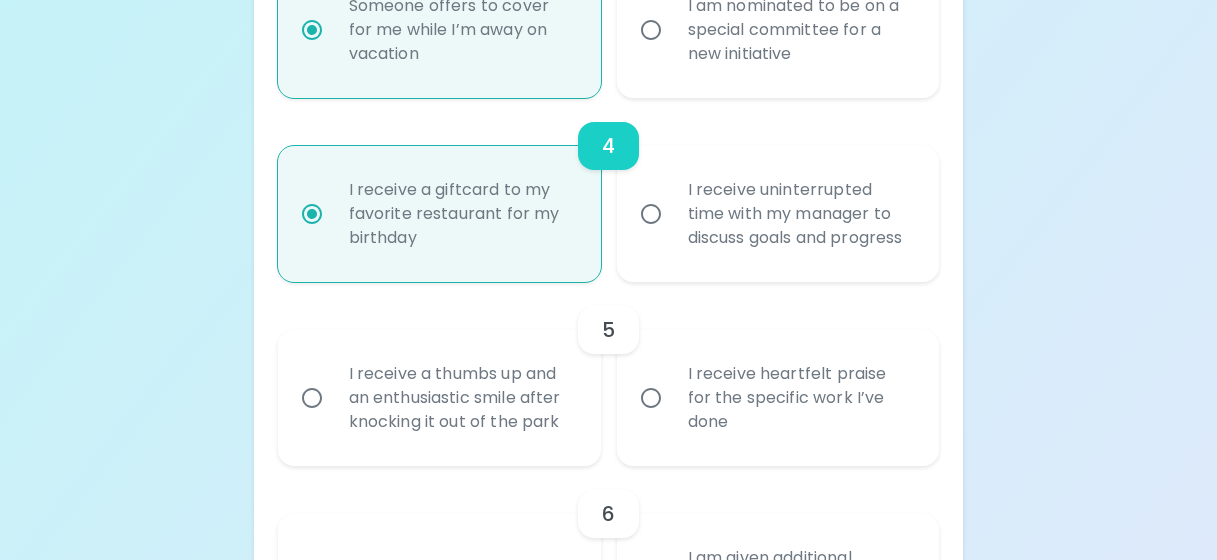 radio on "true" 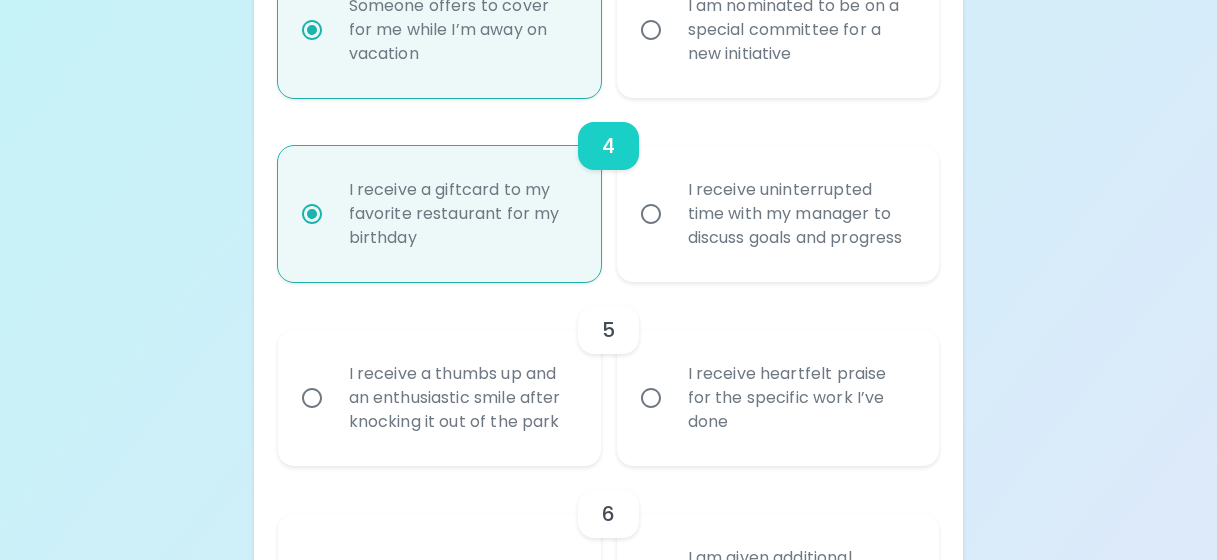 radio on "false" 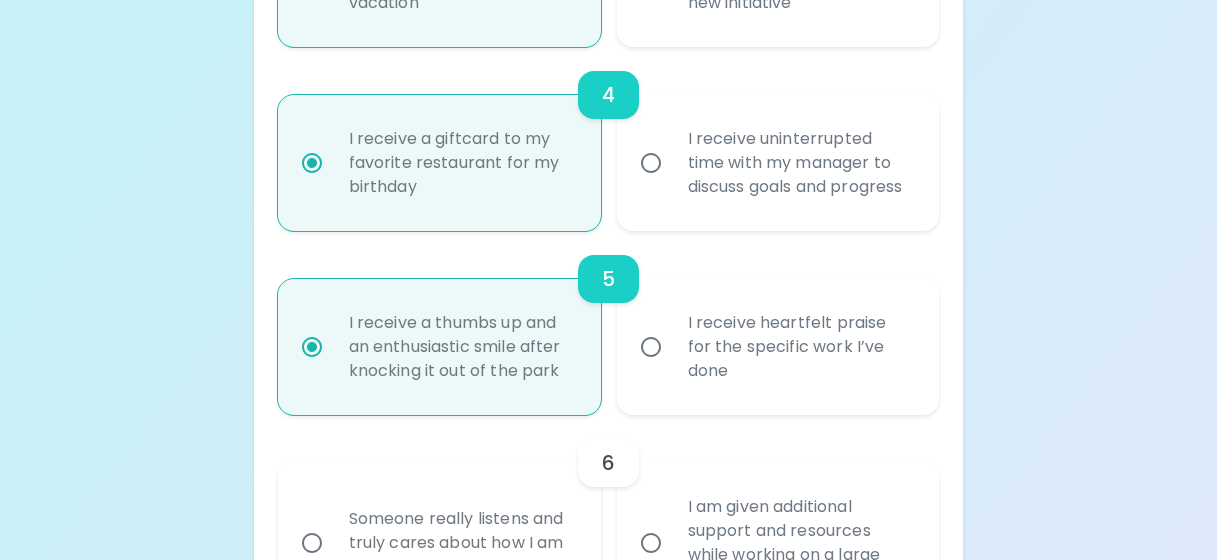 scroll, scrollTop: 1117, scrollLeft: 0, axis: vertical 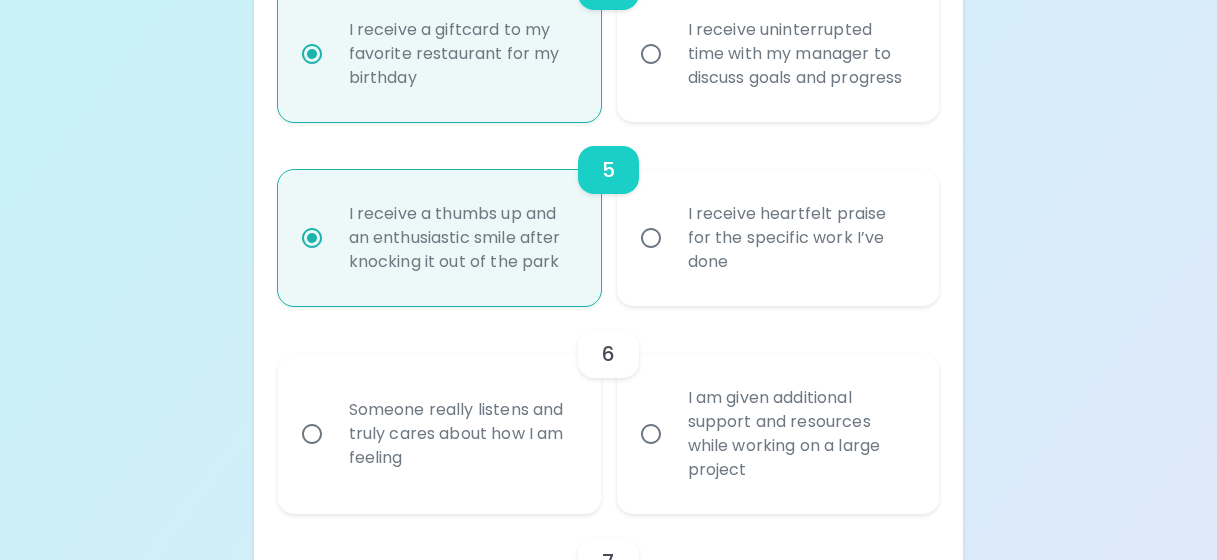 radio on "true" 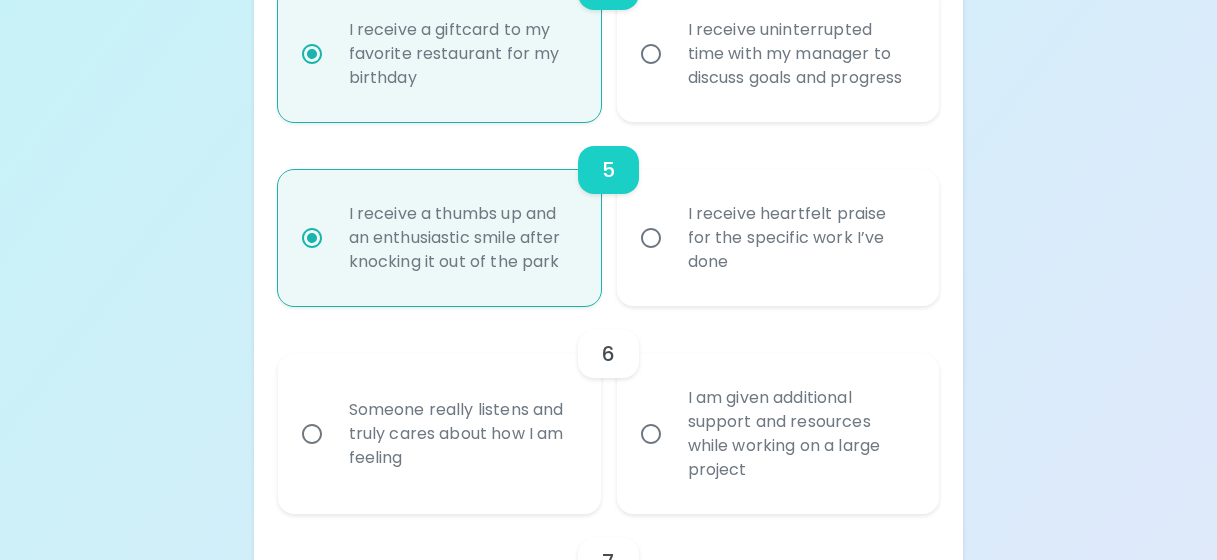 radio on "false" 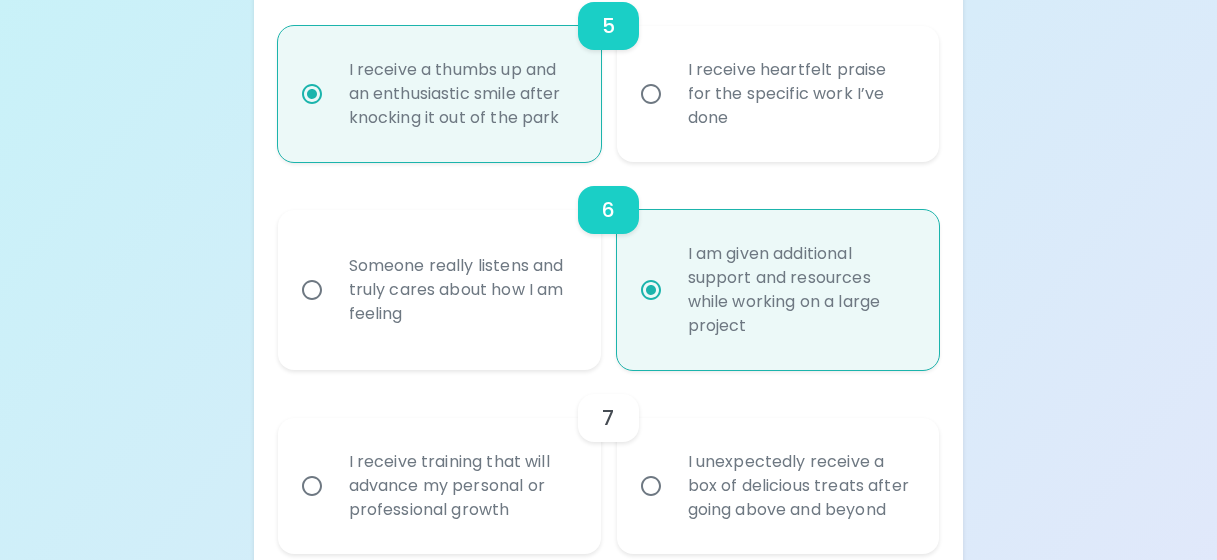 scroll, scrollTop: 1277, scrollLeft: 0, axis: vertical 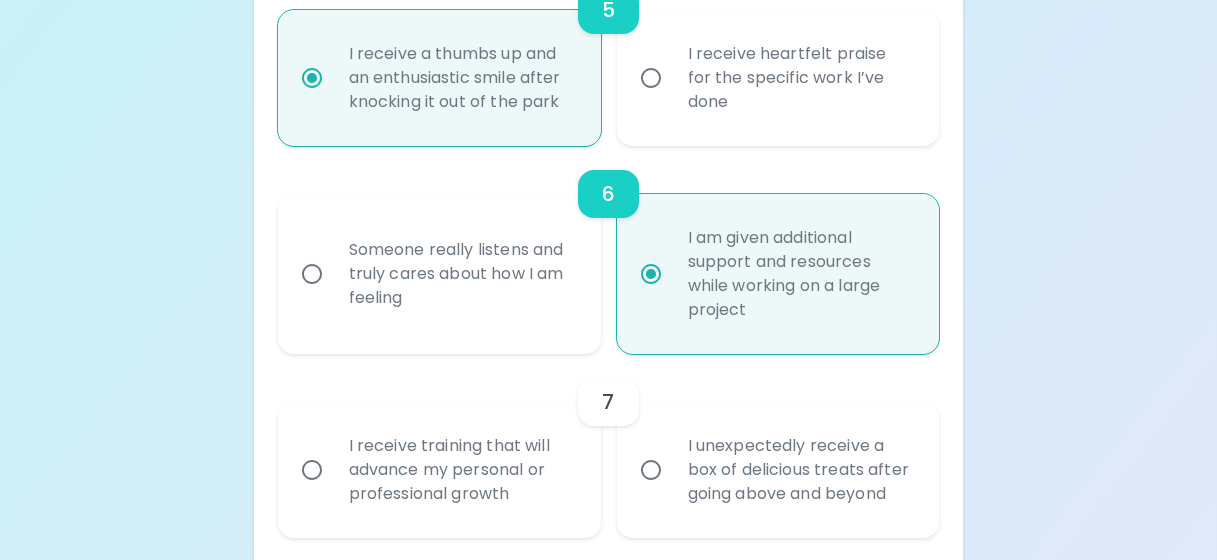 radio on "true" 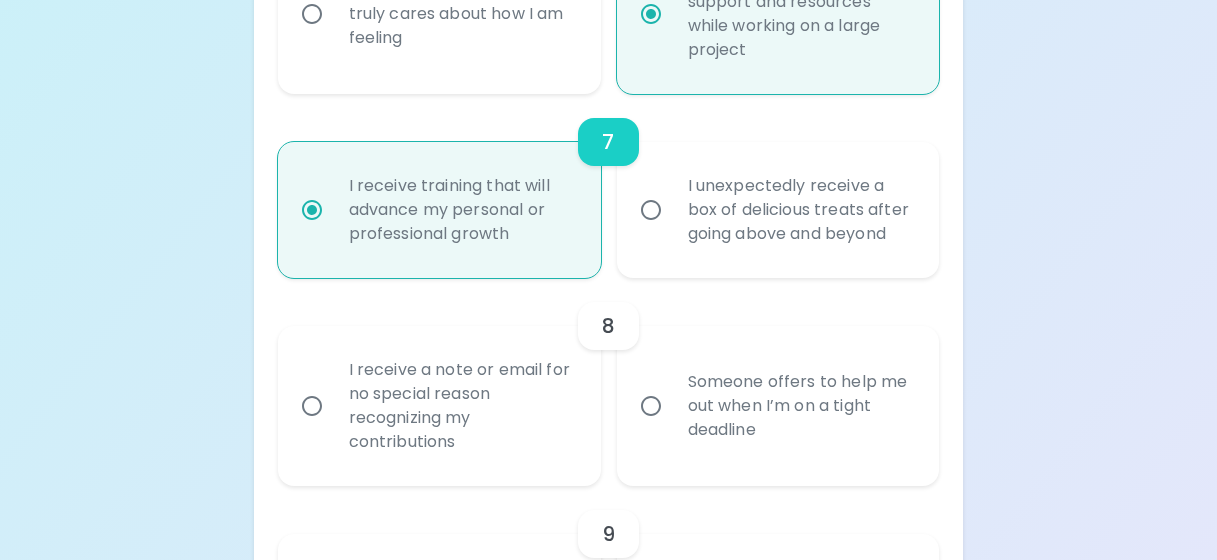 radio on "true" 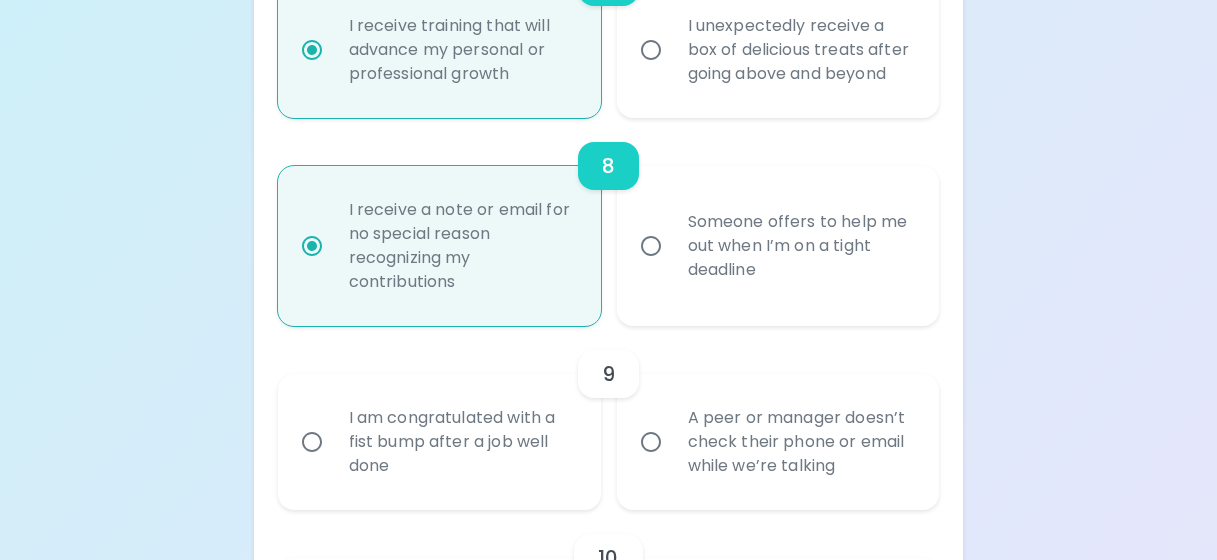 radio on "true" 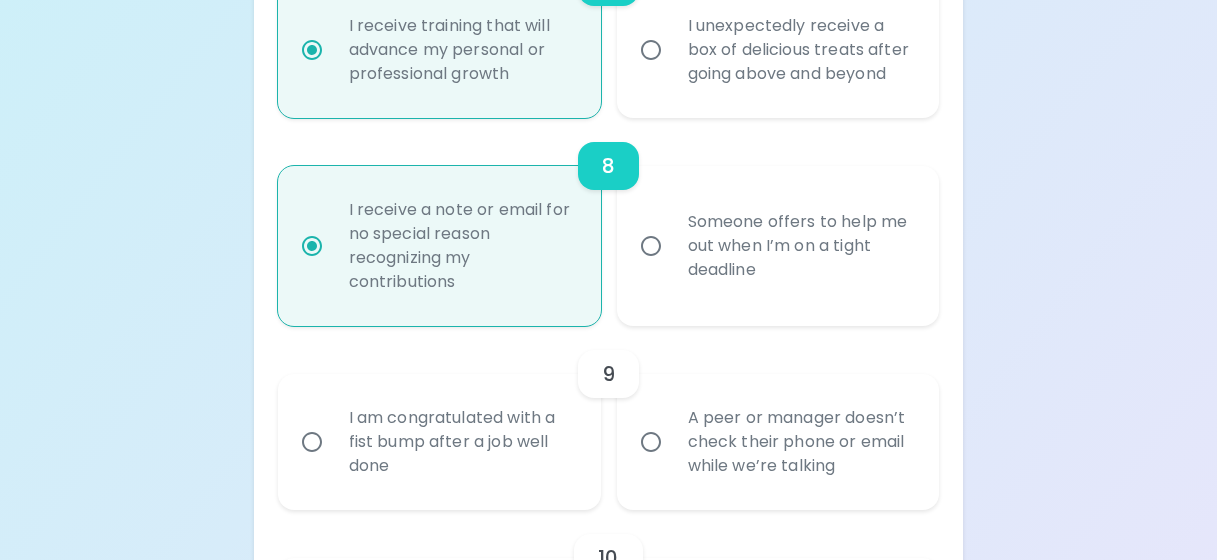 click on "I am congratulated with a fist bump after a job well done" at bounding box center [461, 442] 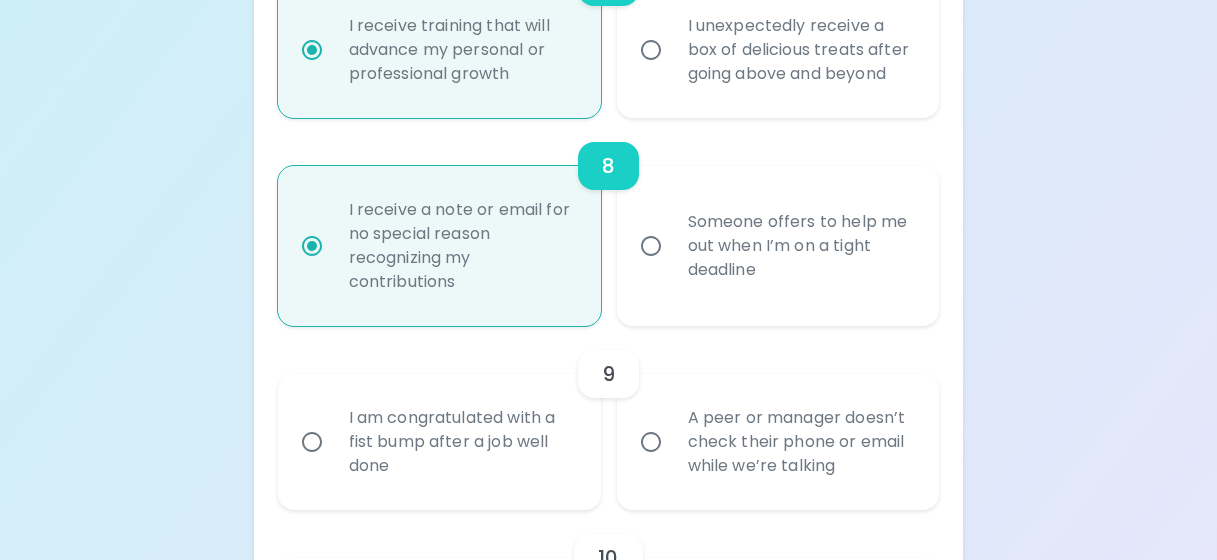 radio on "false" 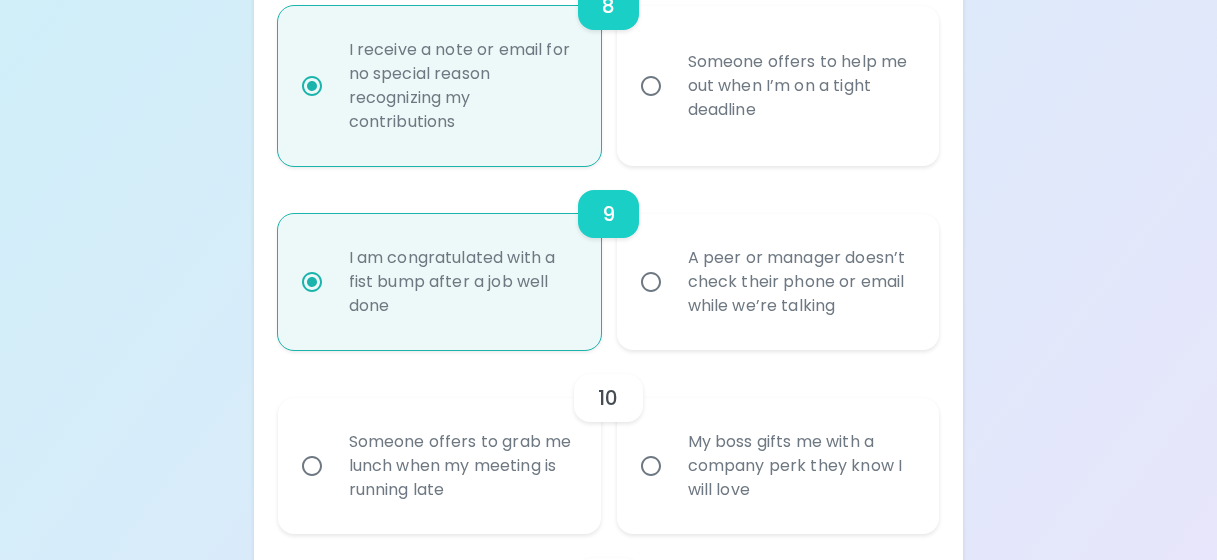 radio on "true" 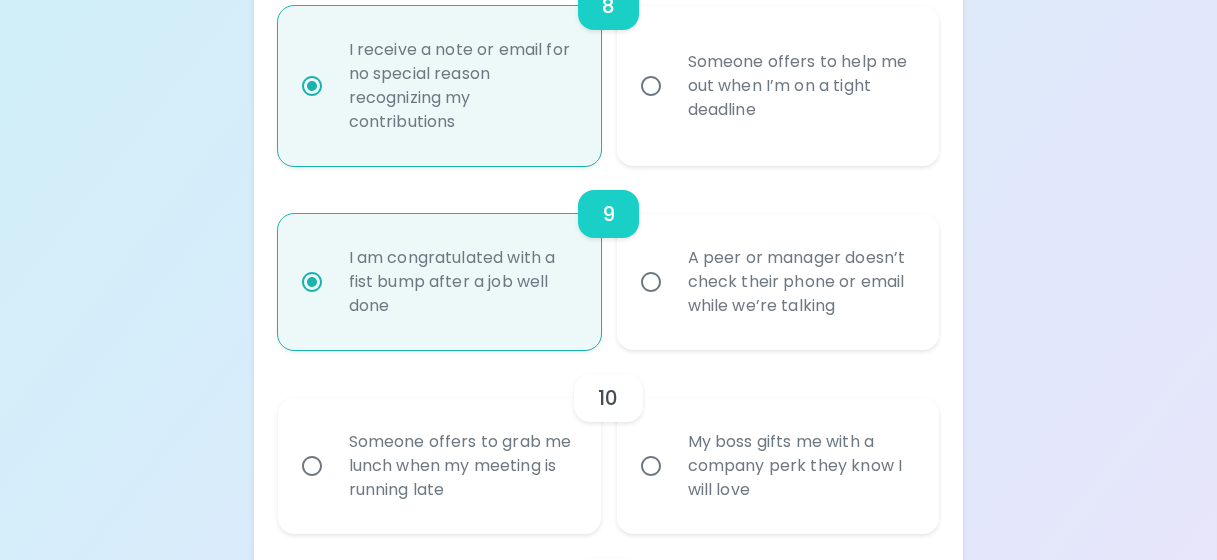 click on "Someone offers to grab me lunch when my meeting is running late" at bounding box center (461, 466) 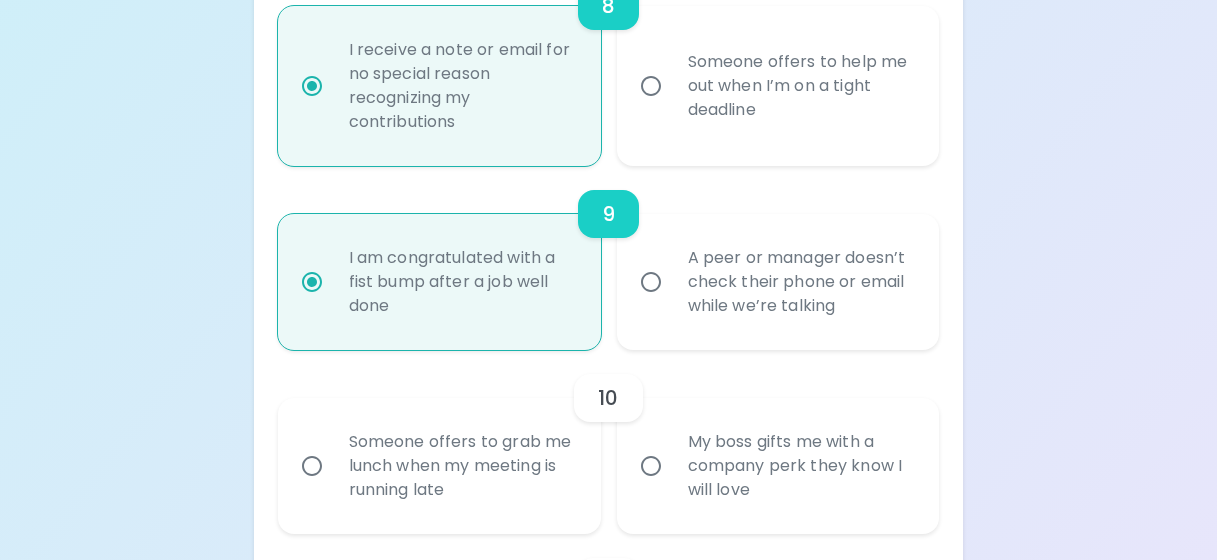 radio on "false" 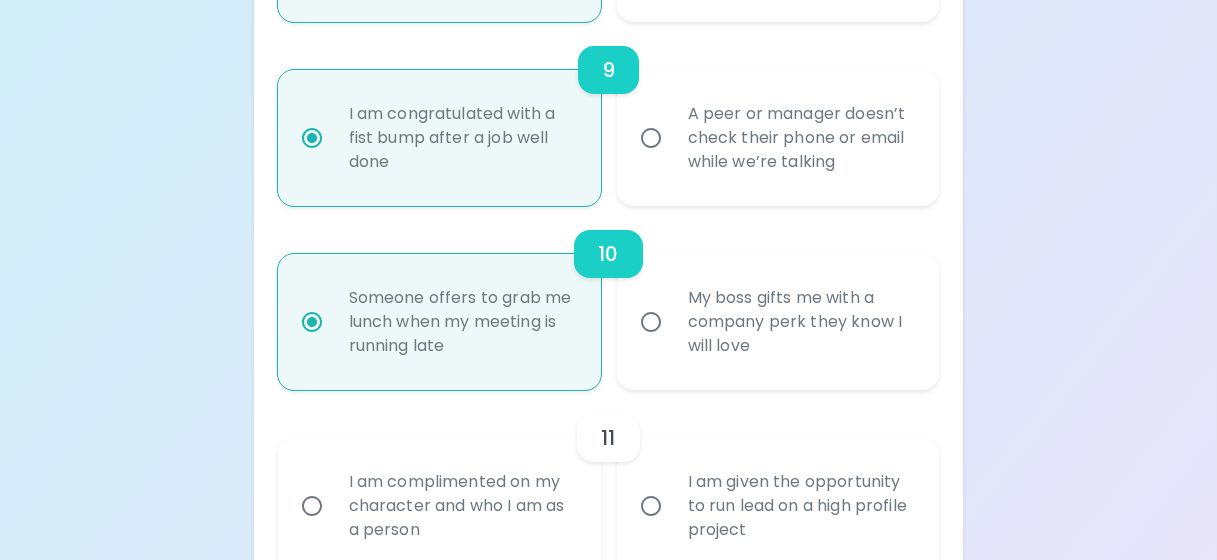 radio on "true" 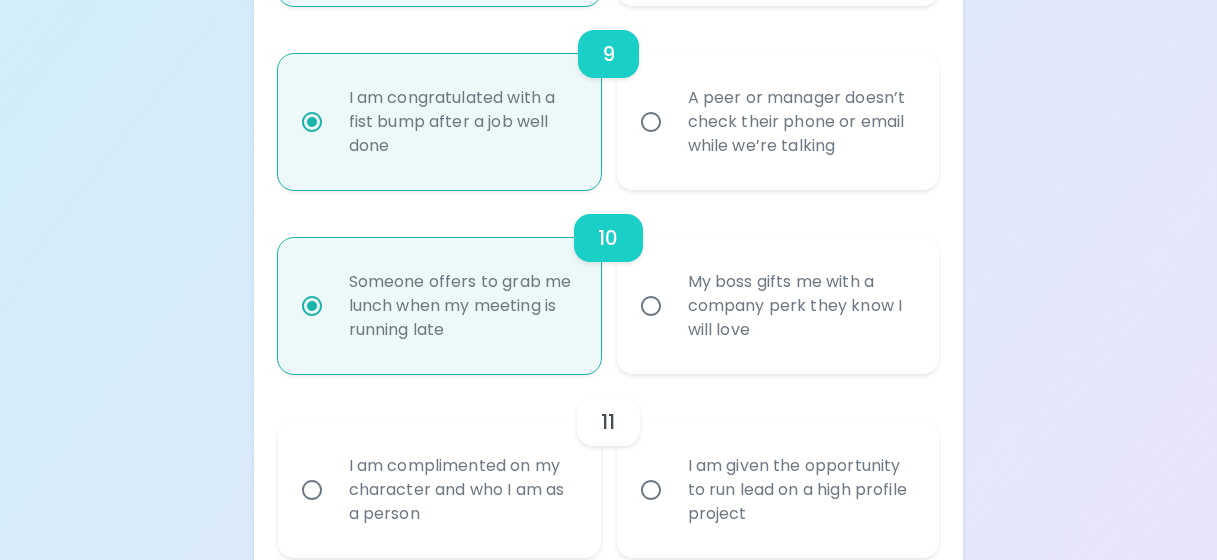 click on "I am given the opportunity to run lead on a high profile project" at bounding box center (800, 490) 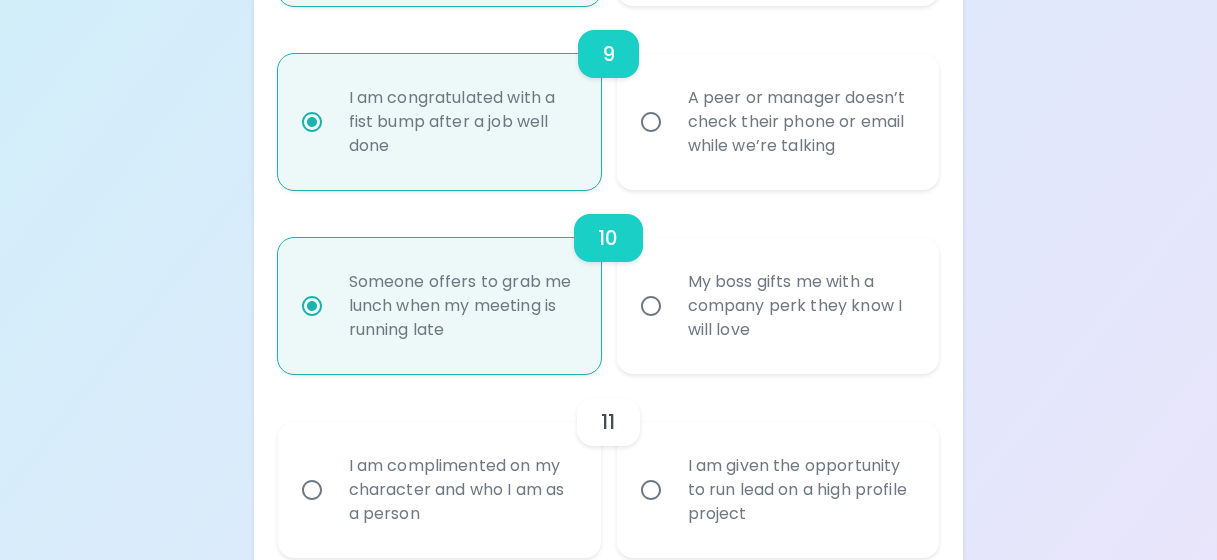 radio on "false" 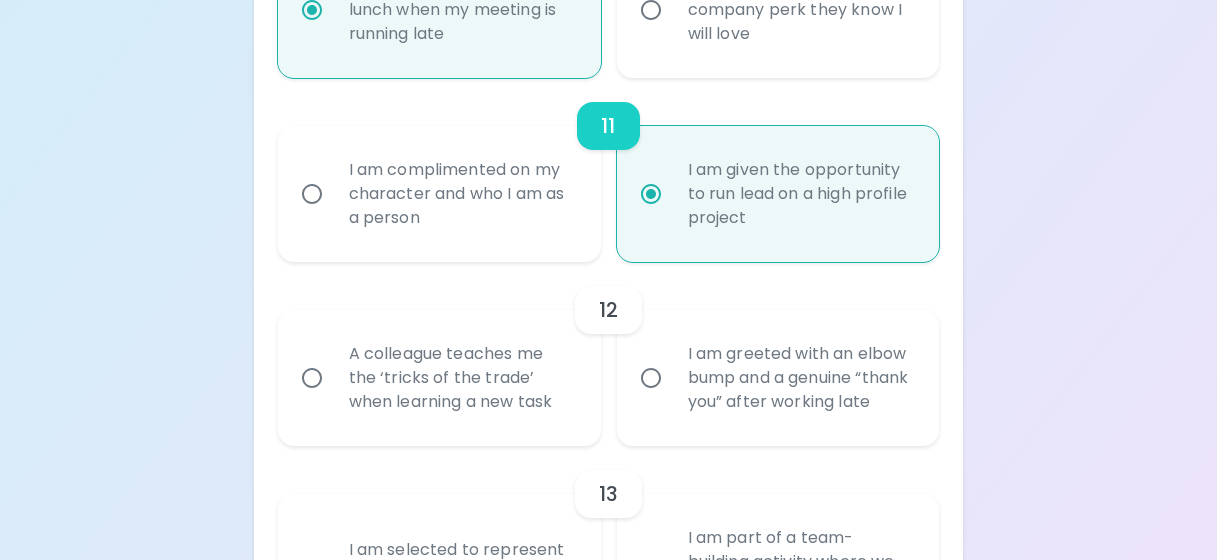 scroll, scrollTop: 2377, scrollLeft: 0, axis: vertical 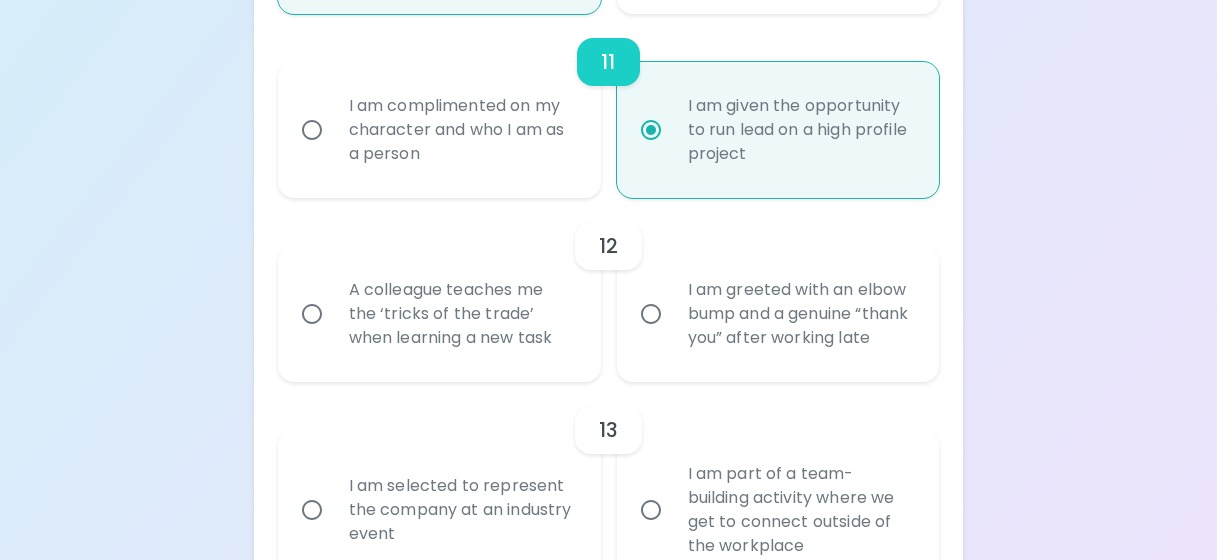 radio on "true" 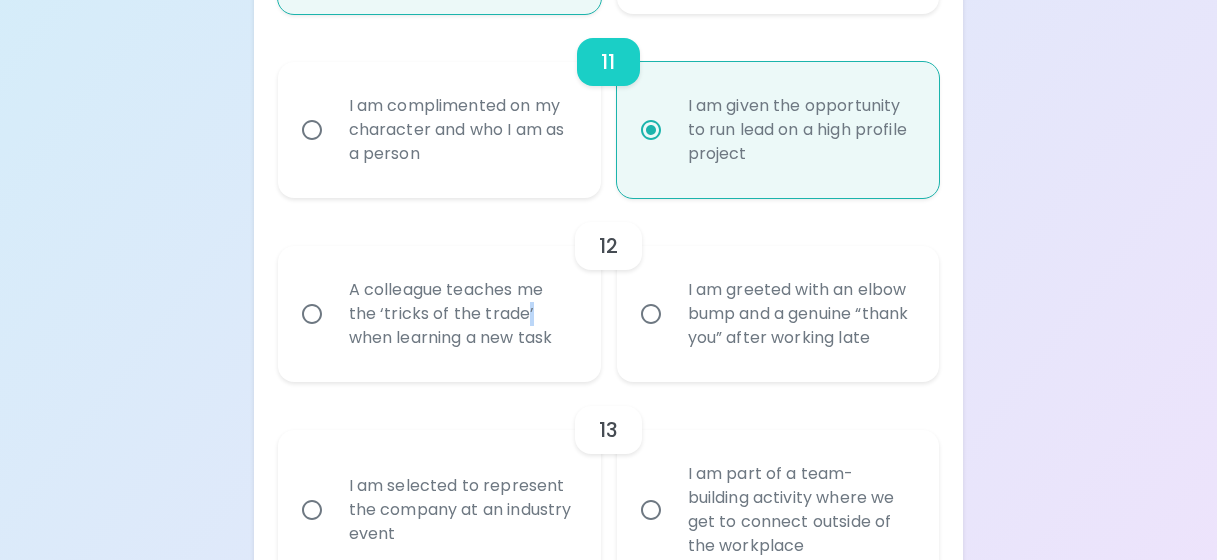 click on "A colleague teaches me the ‘tricks of the trade’ when learning a new task" at bounding box center (461, 314) 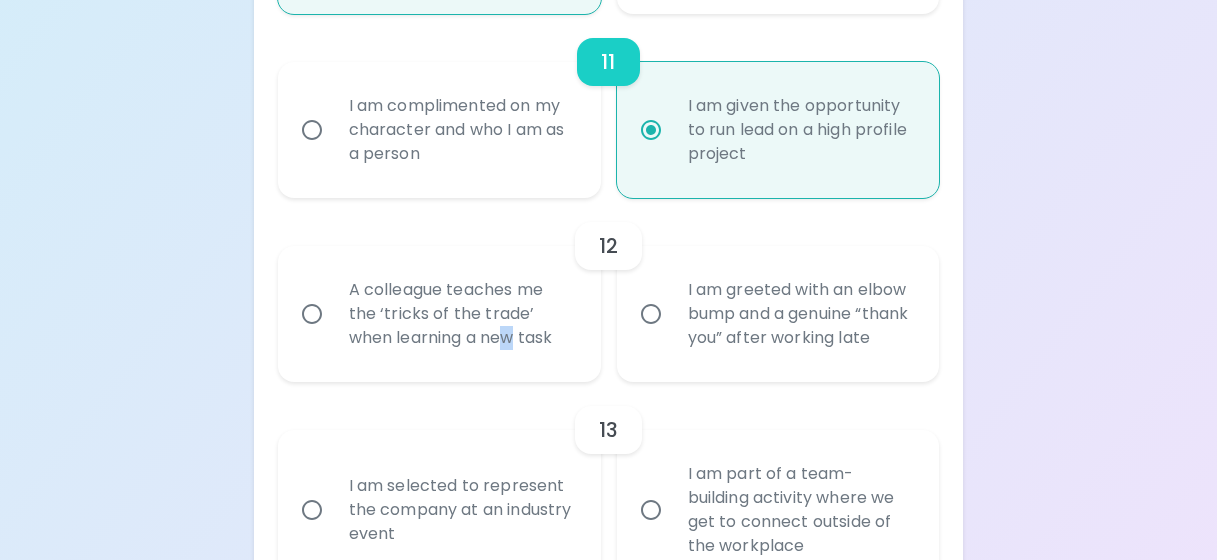 drag, startPoint x: 529, startPoint y: 321, endPoint x: 511, endPoint y: 357, distance: 40.24922 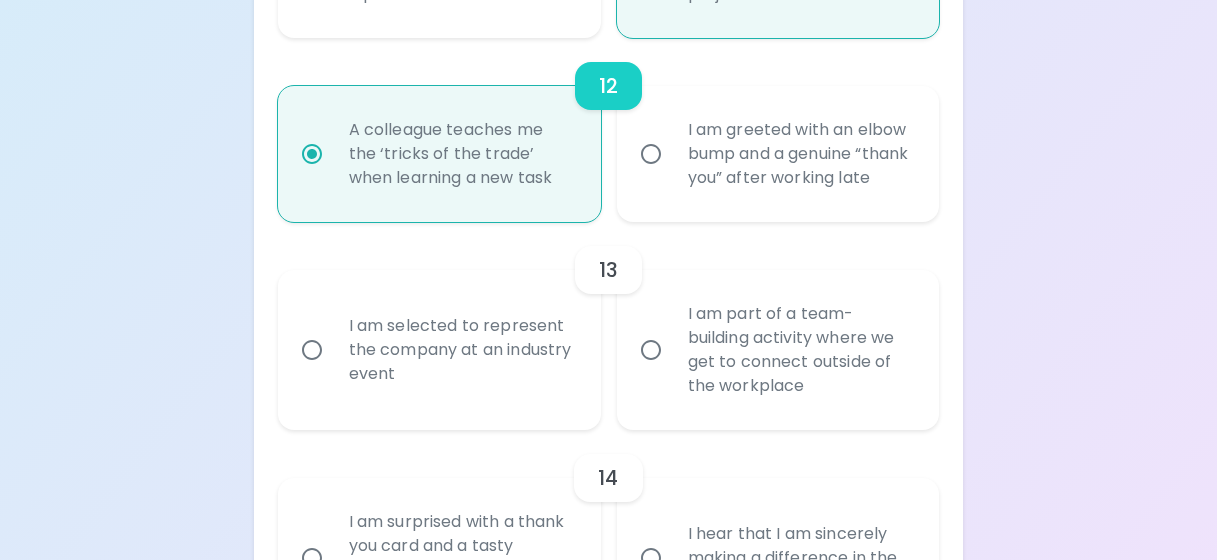 click on "I am selected to represent the company at an industry event" at bounding box center (461, 350) 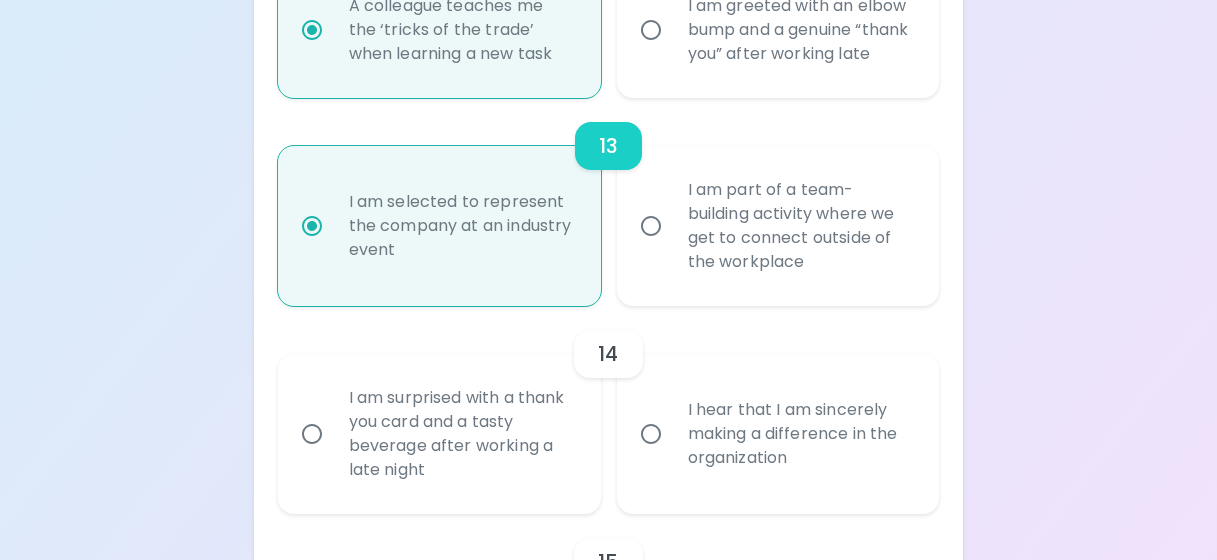 radio on "true" 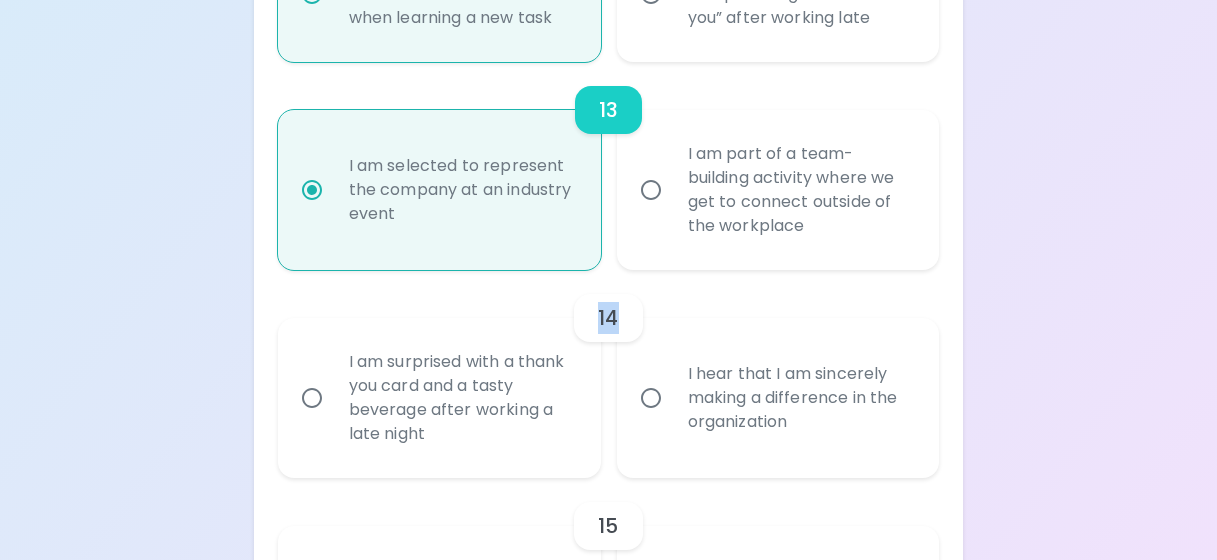 click on "14" at bounding box center (609, 318) 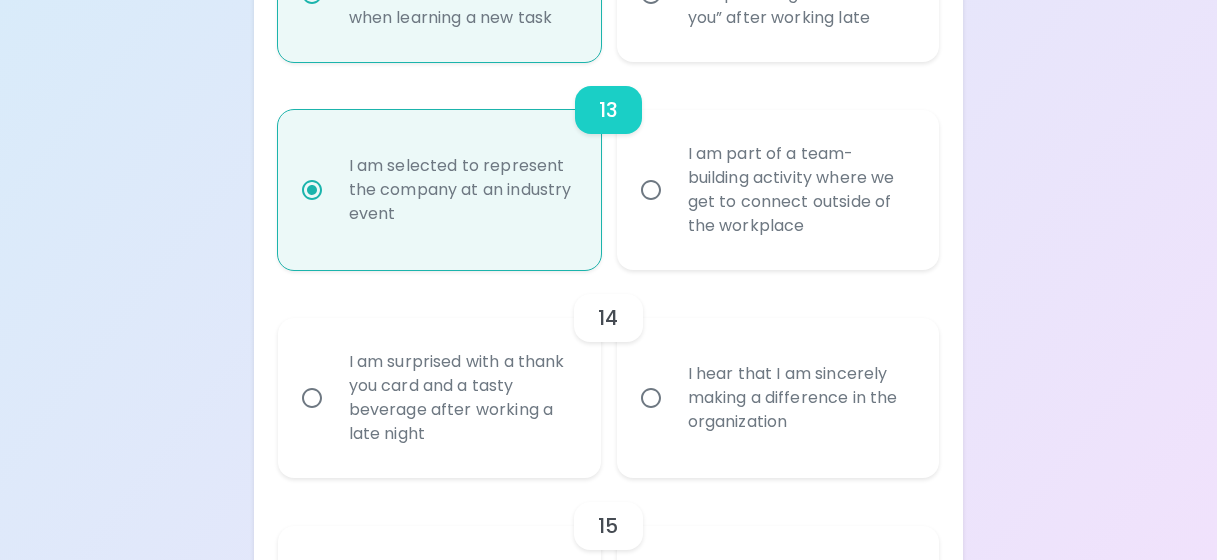 drag, startPoint x: 511, startPoint y: 357, endPoint x: 507, endPoint y: 388, distance: 31.257 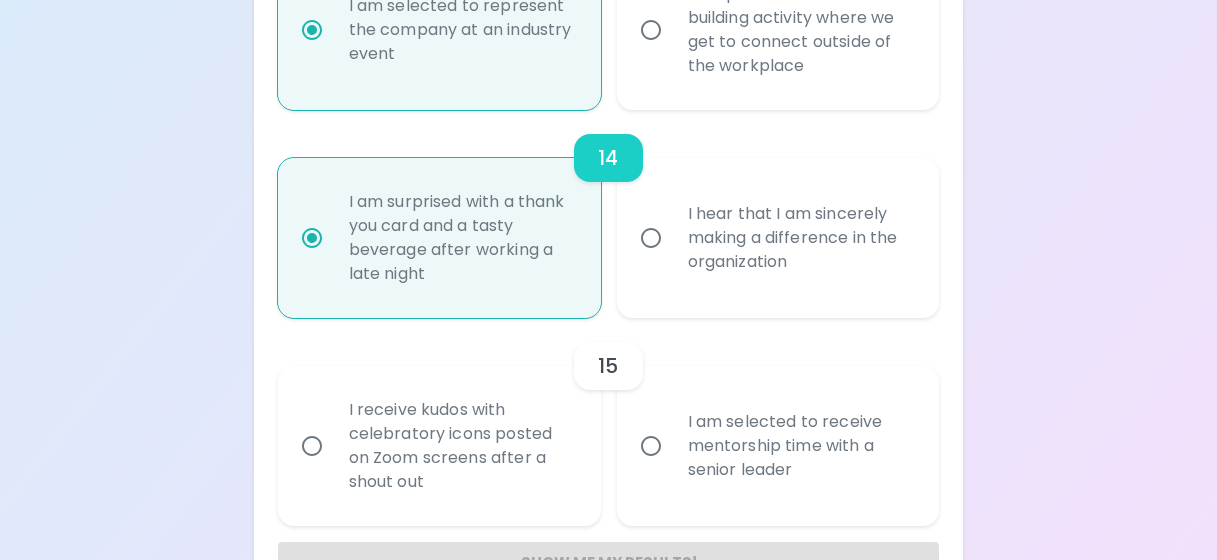radio on "true" 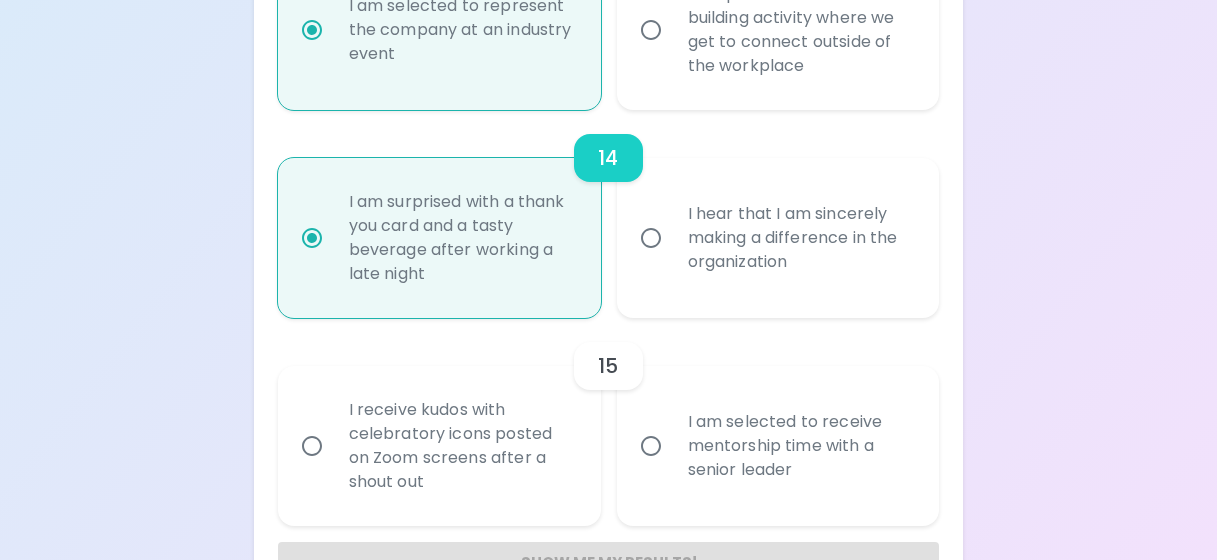 click on "I receive kudos with celebratory icons posted on Zoom screens after a shout out" at bounding box center [461, 446] 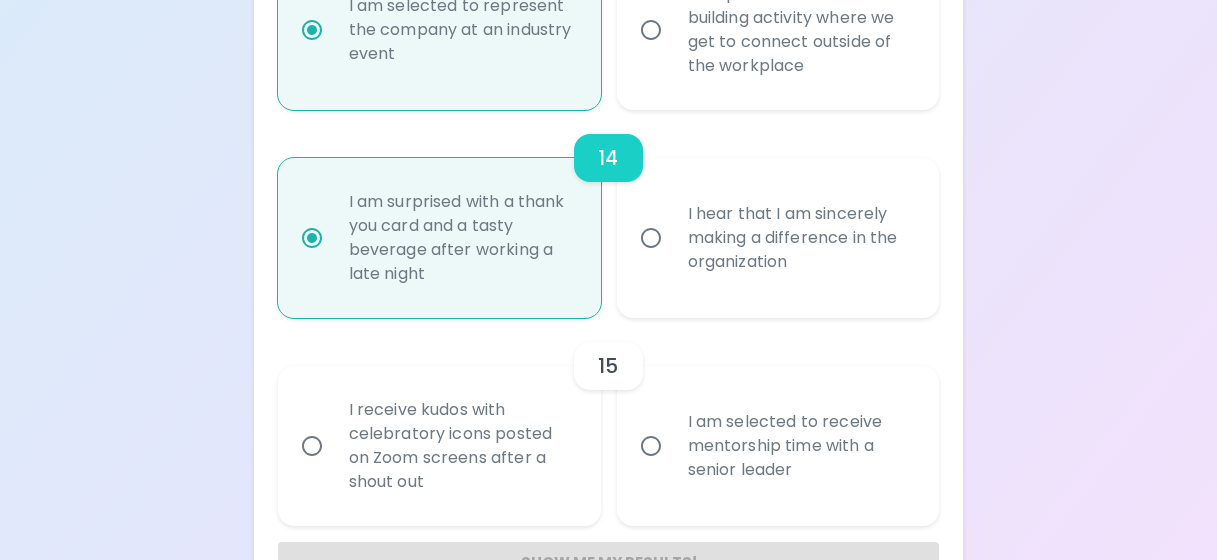 radio on "false" 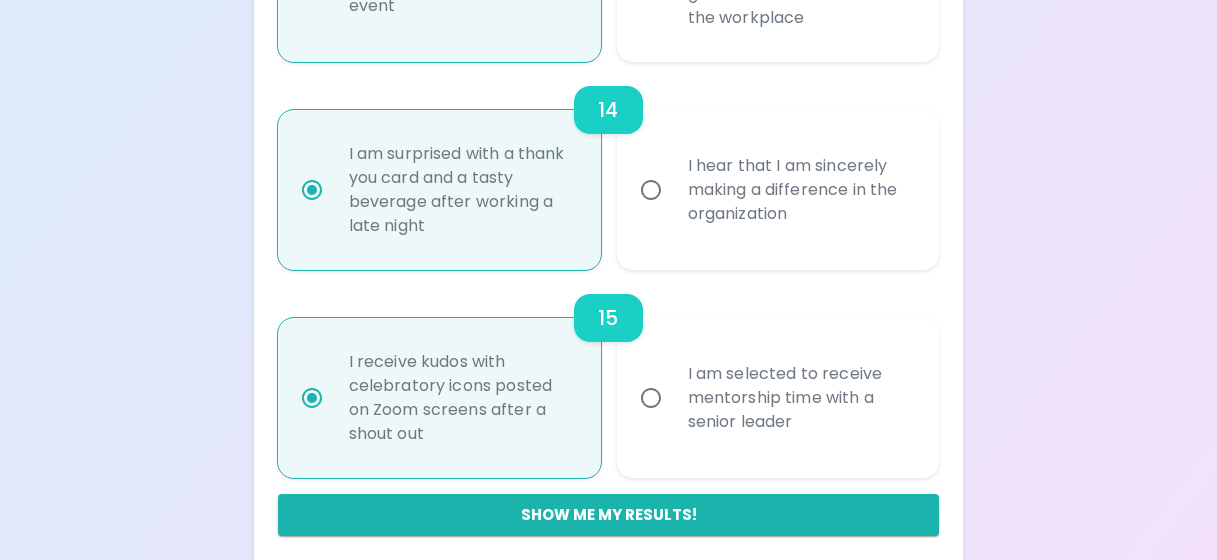 scroll, scrollTop: 2945, scrollLeft: 0, axis: vertical 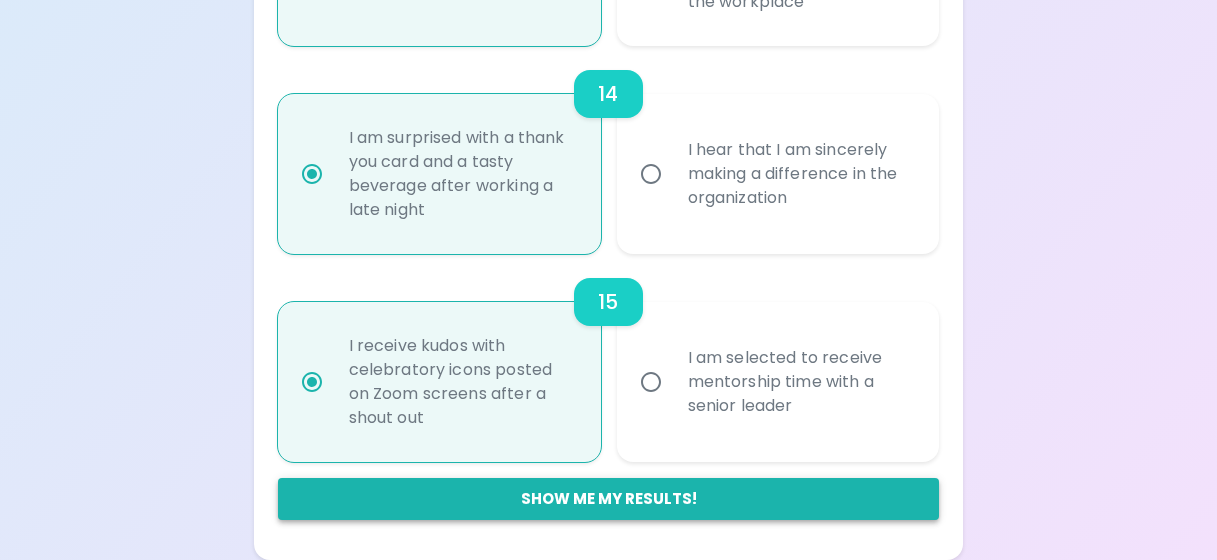 radio on "true" 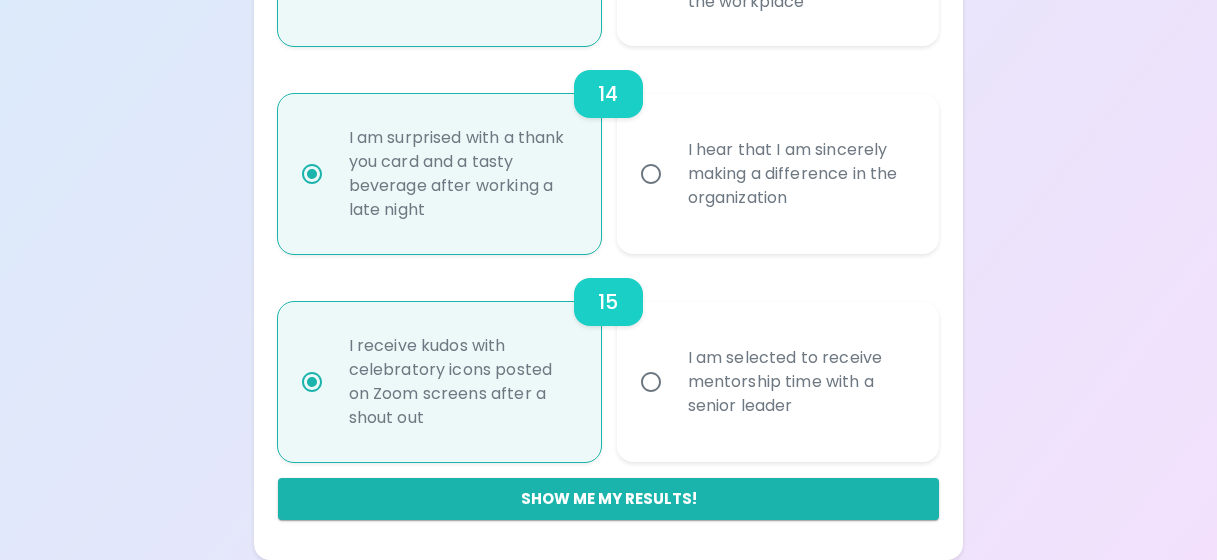 click on "Show me my results!" at bounding box center [609, 499] 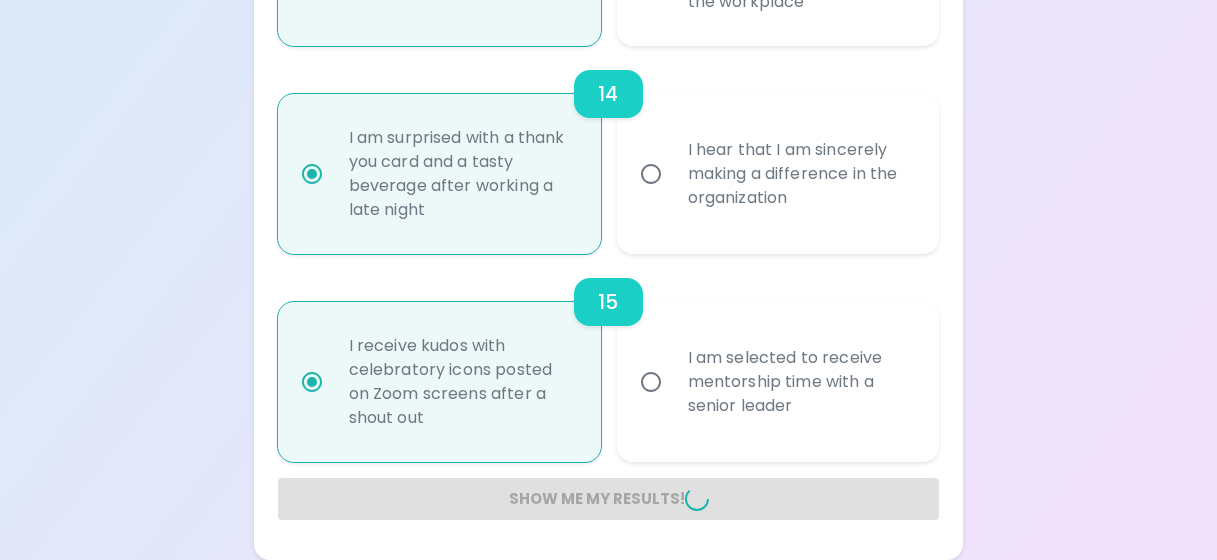 radio on "false" 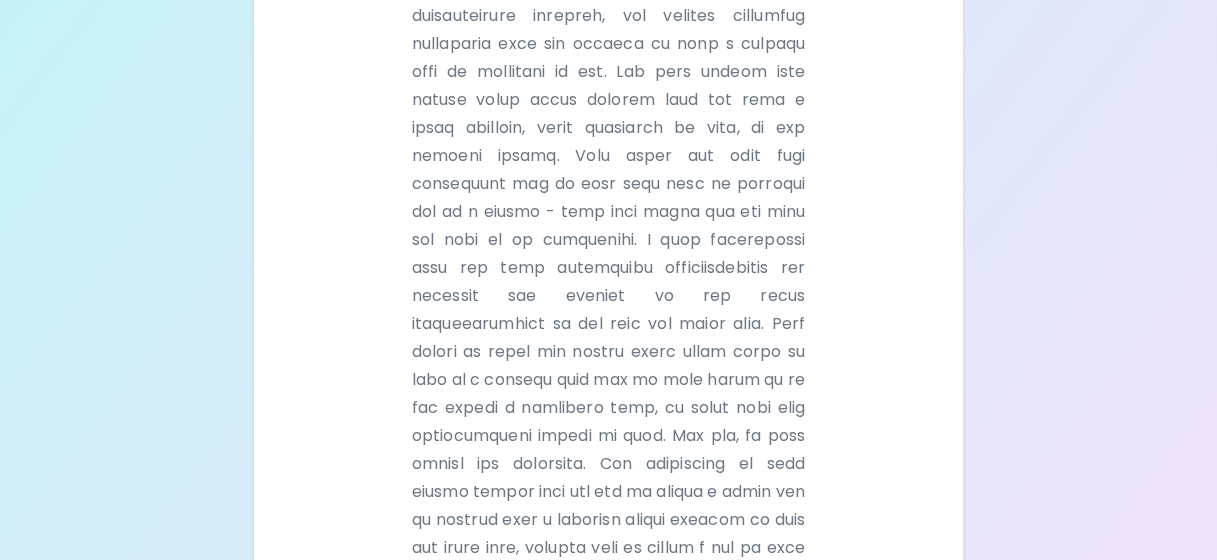 scroll, scrollTop: 568, scrollLeft: 0, axis: vertical 